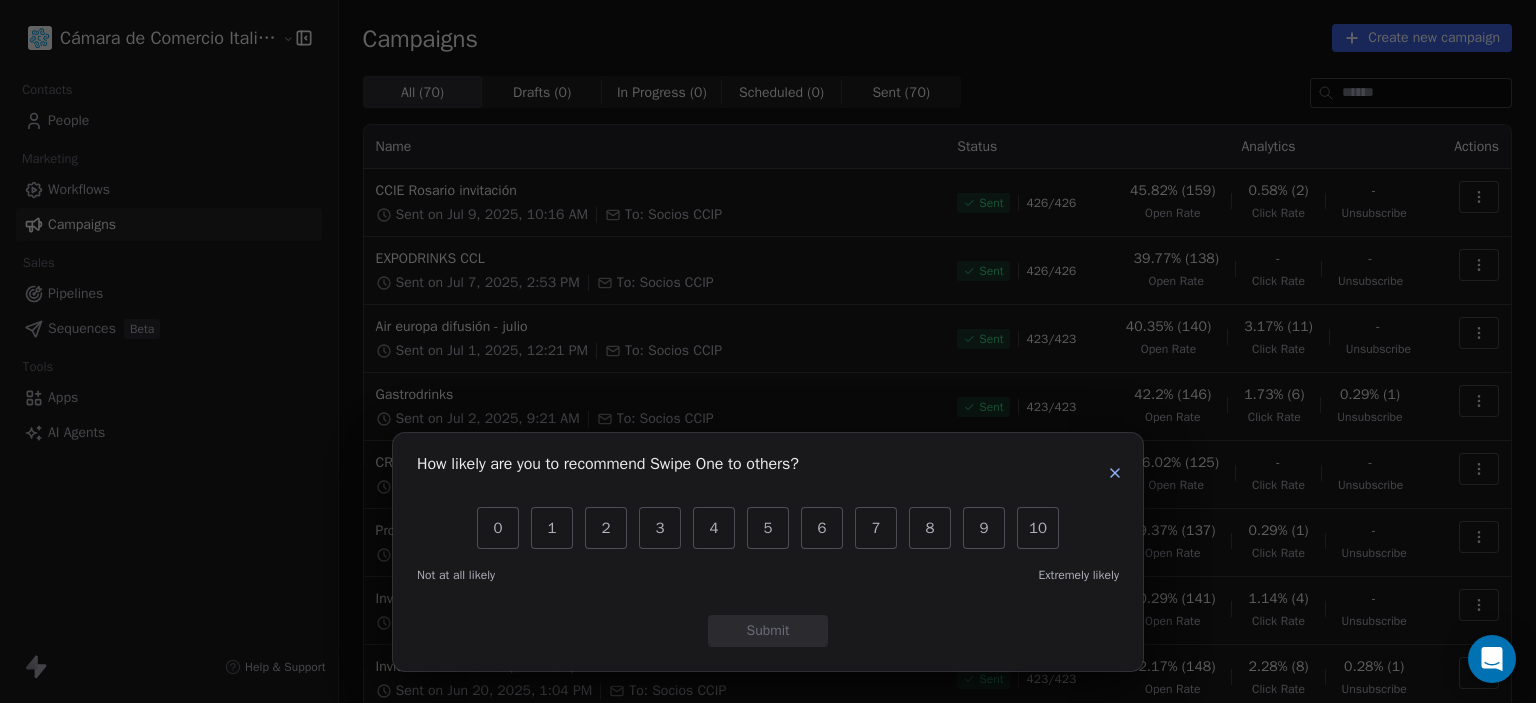 scroll, scrollTop: 0, scrollLeft: 0, axis: both 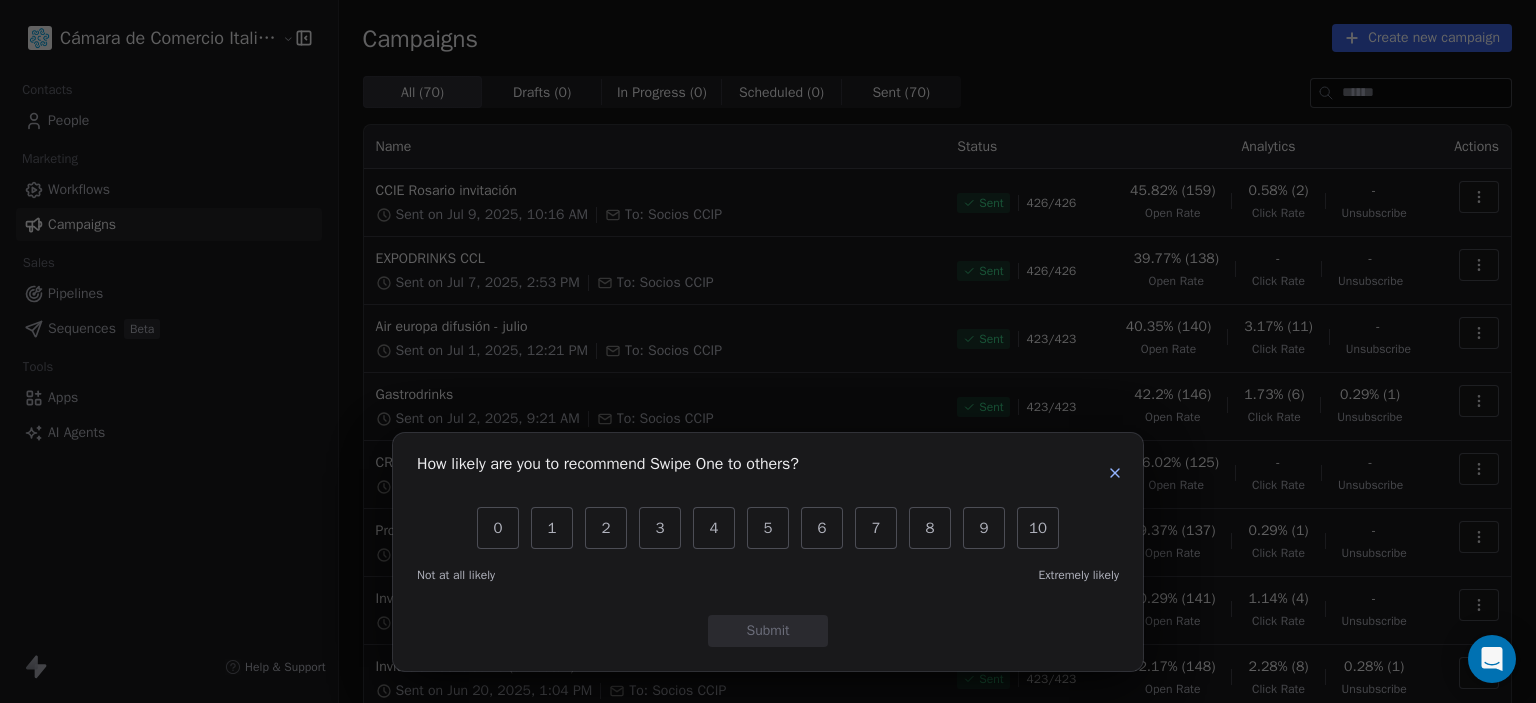 click 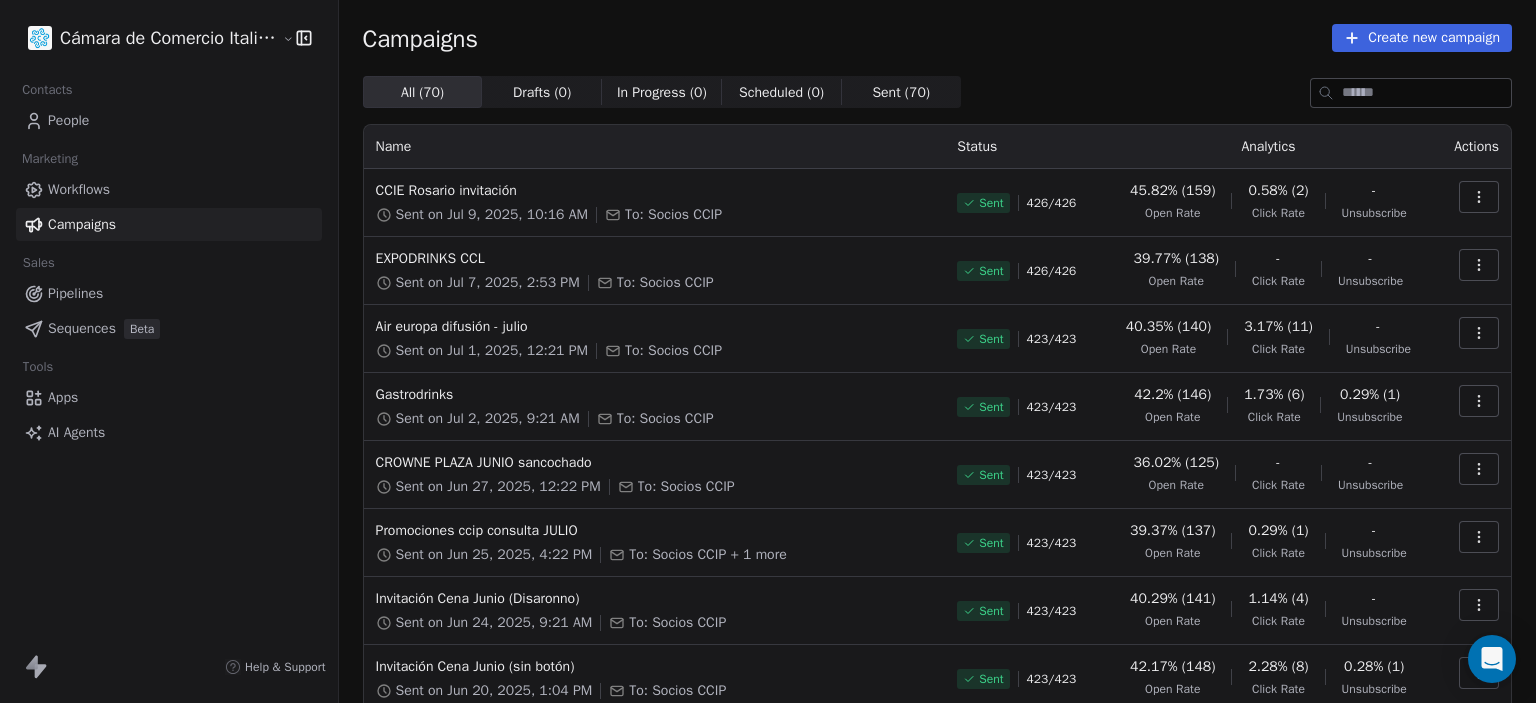 click on "People" at bounding box center [68, 120] 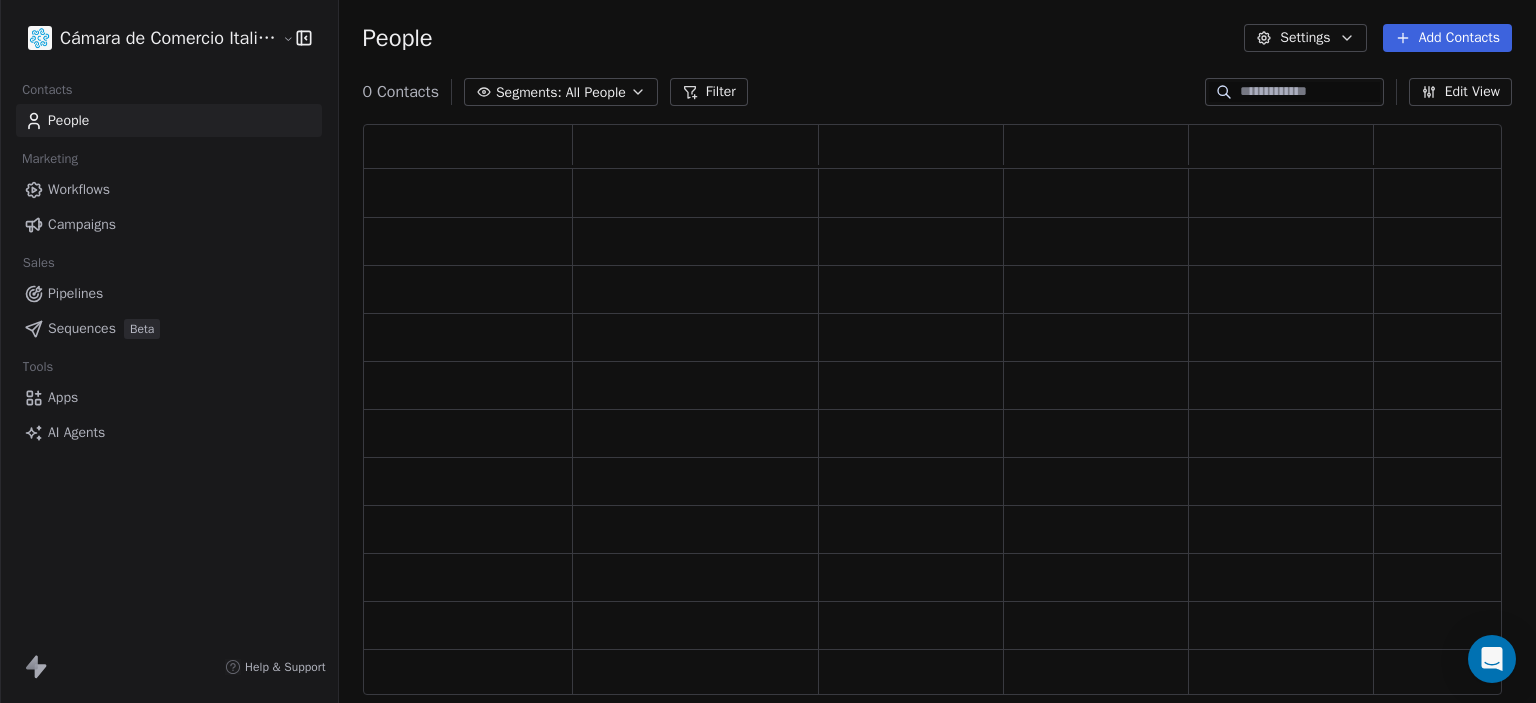 scroll, scrollTop: 16, scrollLeft: 16, axis: both 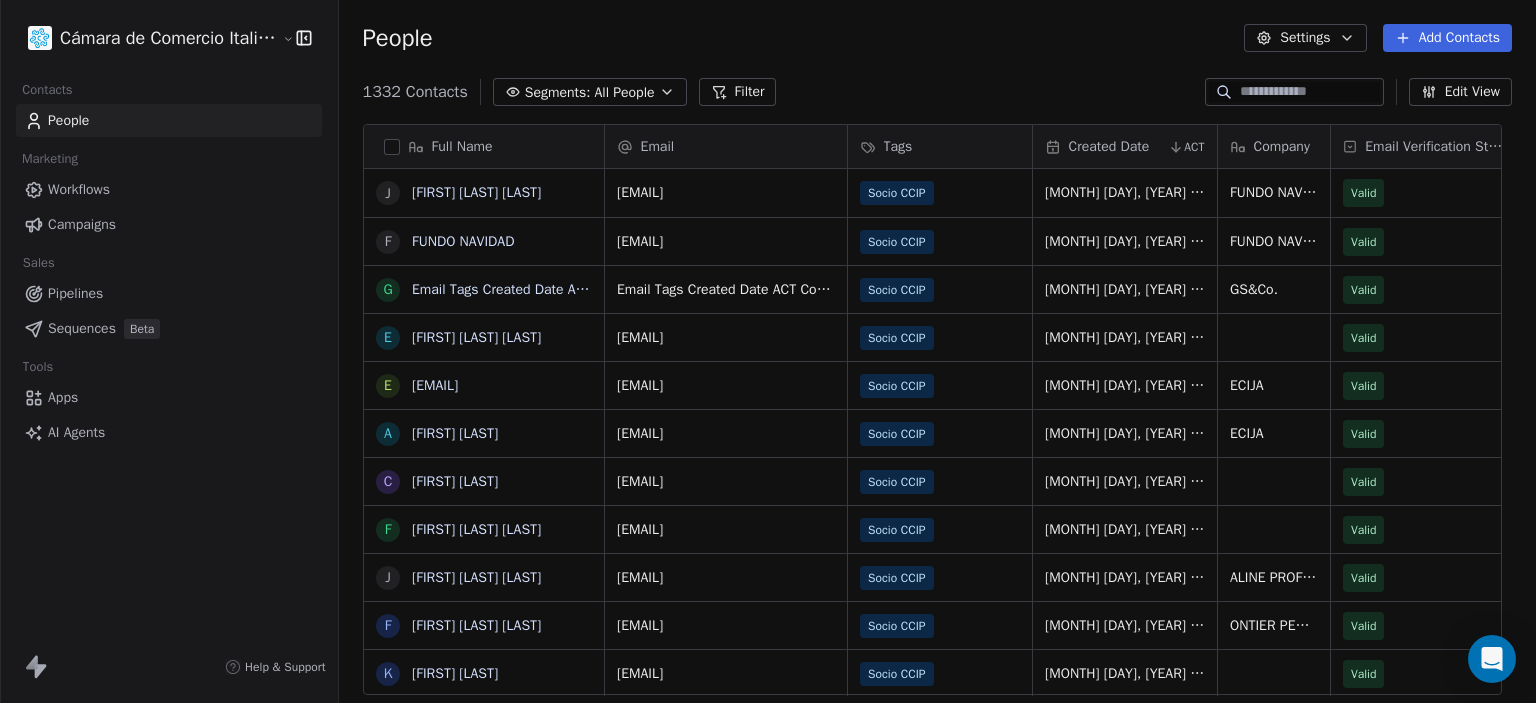click at bounding box center [1310, 92] 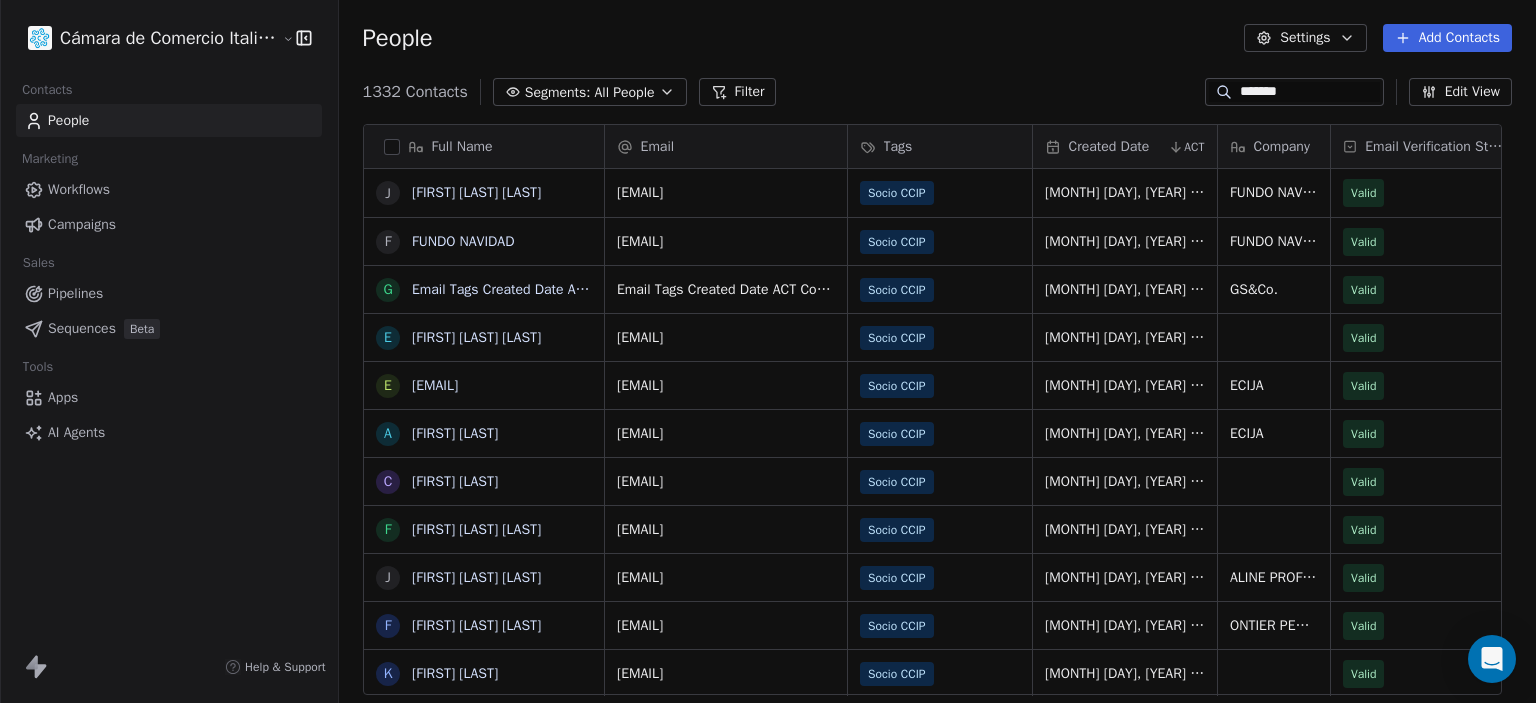 type on "*******" 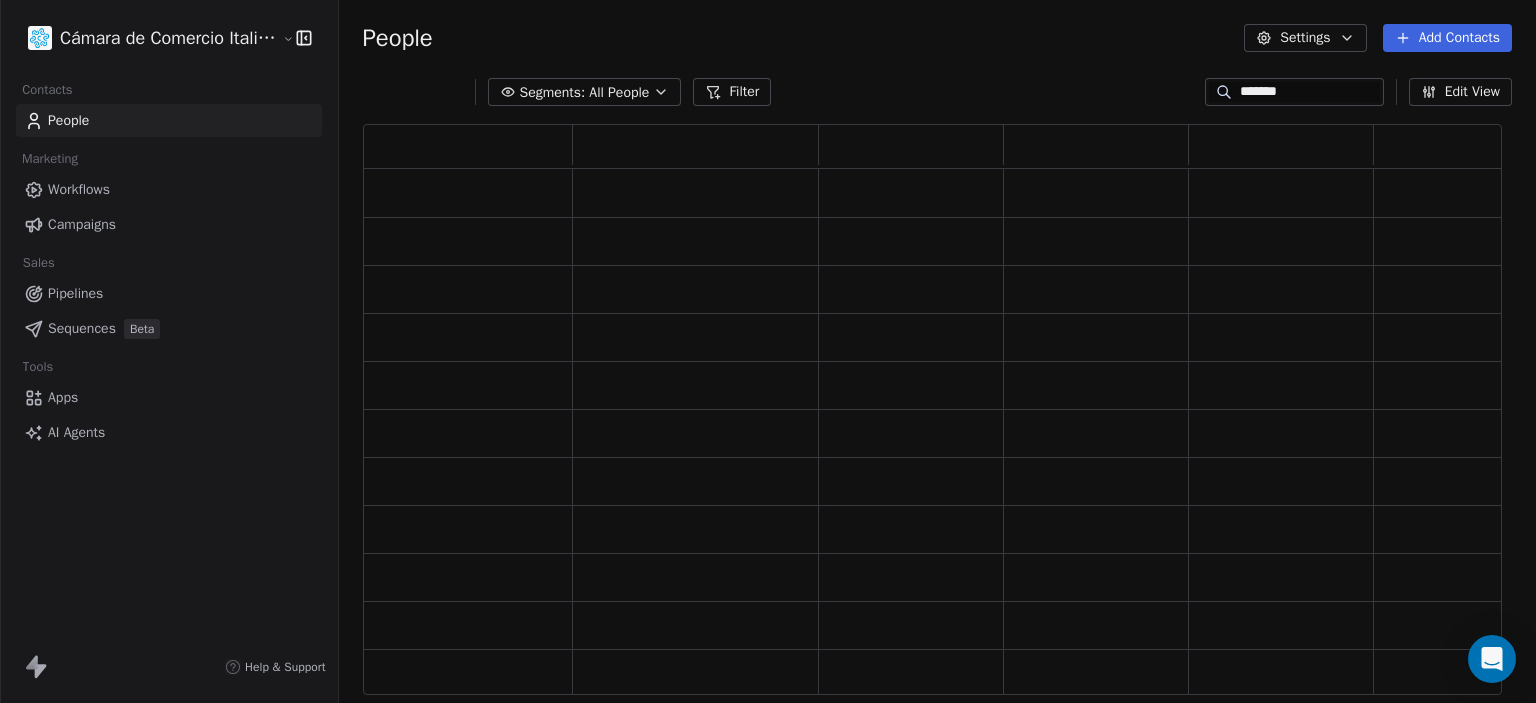 scroll, scrollTop: 16, scrollLeft: 16, axis: both 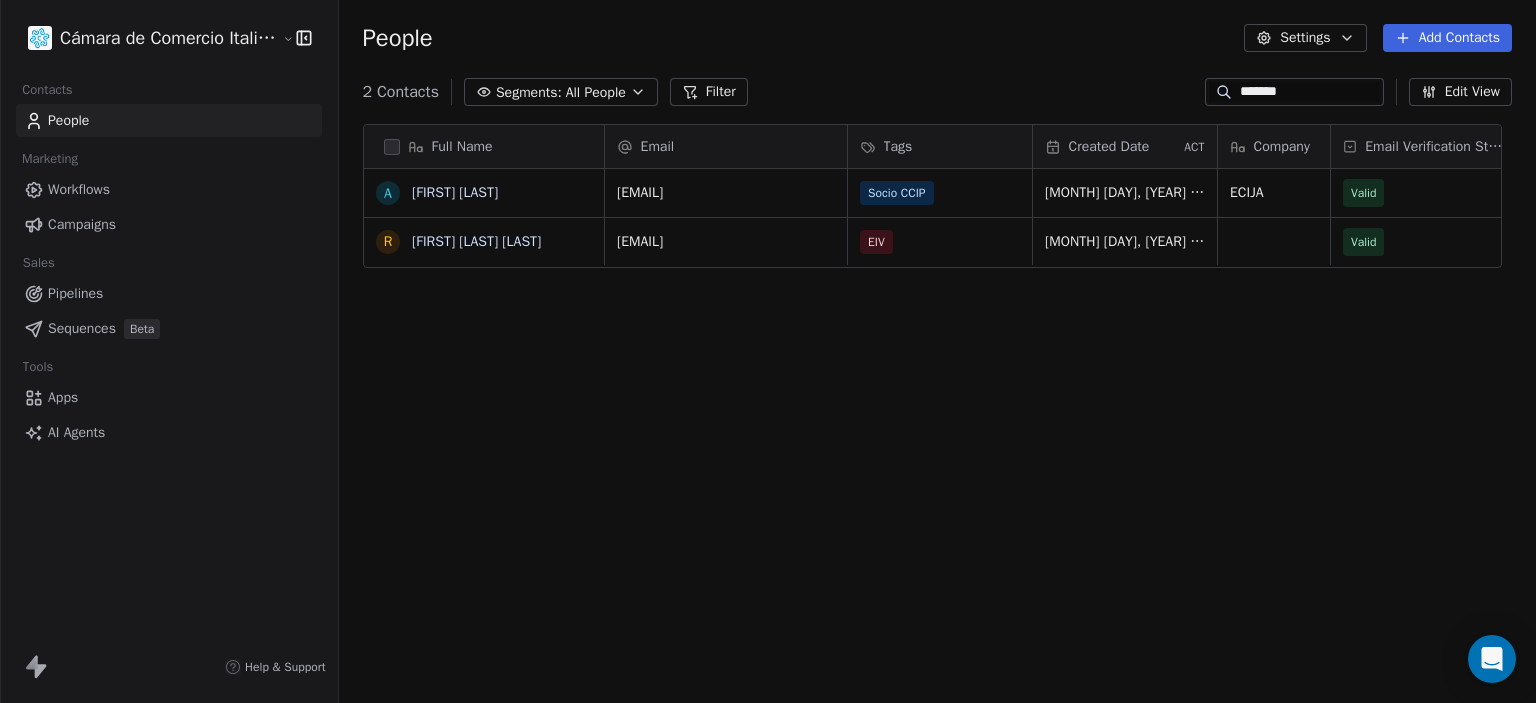 click on "Add Contacts" at bounding box center (1447, 38) 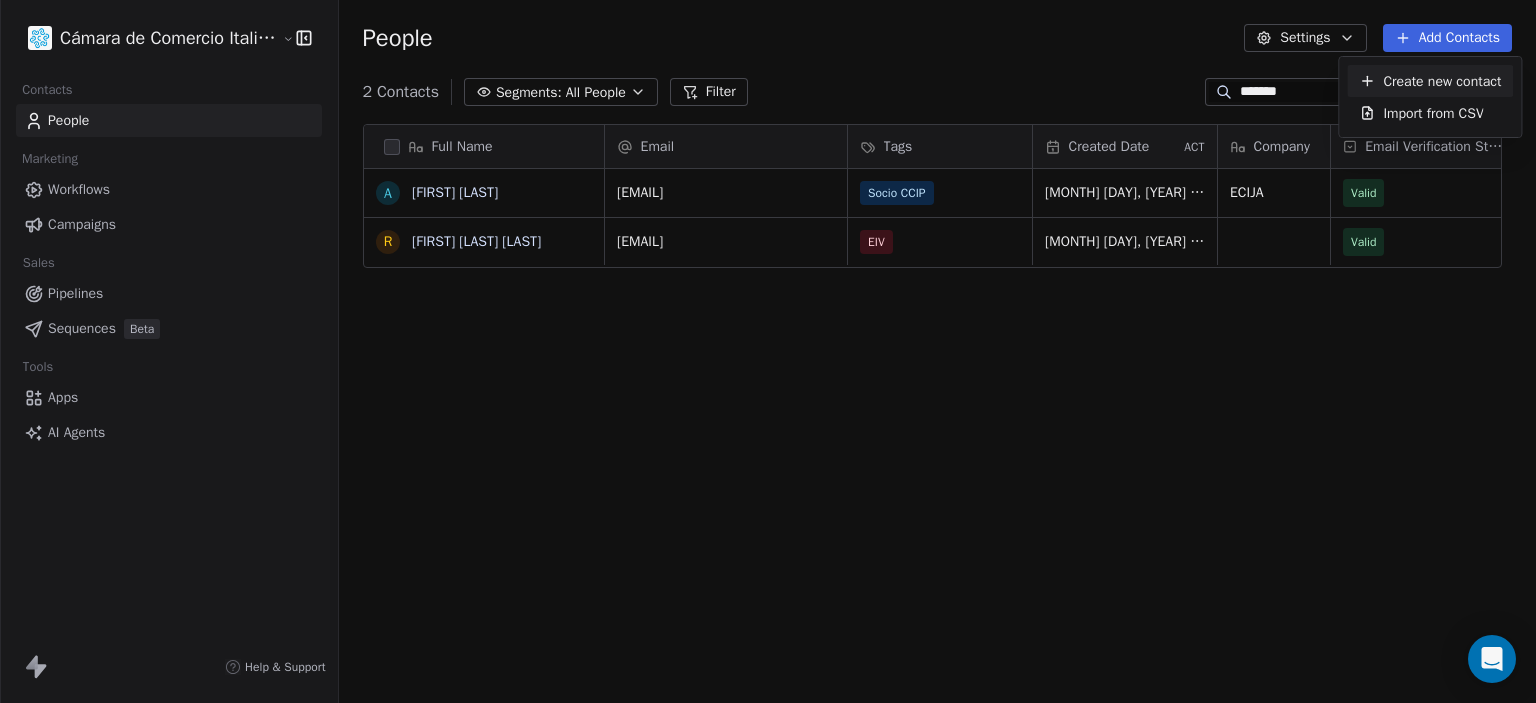 click on "Cámara de Comercio Italiana del Perú Contacts People Marketing Workflows Campaigns Sales Pipelines Sequences Beta Tools Apps AI Agents Help & Support People Settings Add Contacts 2 Contacts Segments: All People Filter ******* Edit View Tag Add to Sequence Export Full Name A [FIRST] [LAST] R [FIRST] [LAST] Email Tags Created Date ACT Company Email Verification Status a [EMAIL] Socio CCIP [MONTH] [DAY], [YEAR] [TIME] ECIJA Valid r [EMAIL] [MONTH] [DAY], [YEAR] [TIME] Valid
To pick up a draggable item, press the space bar.
While dragging, use the arrow keys to move the item.
Press space again to drop the item in its new position, or press escape to cancel.
Create new contact Import from CSV" at bounding box center (768, 351) 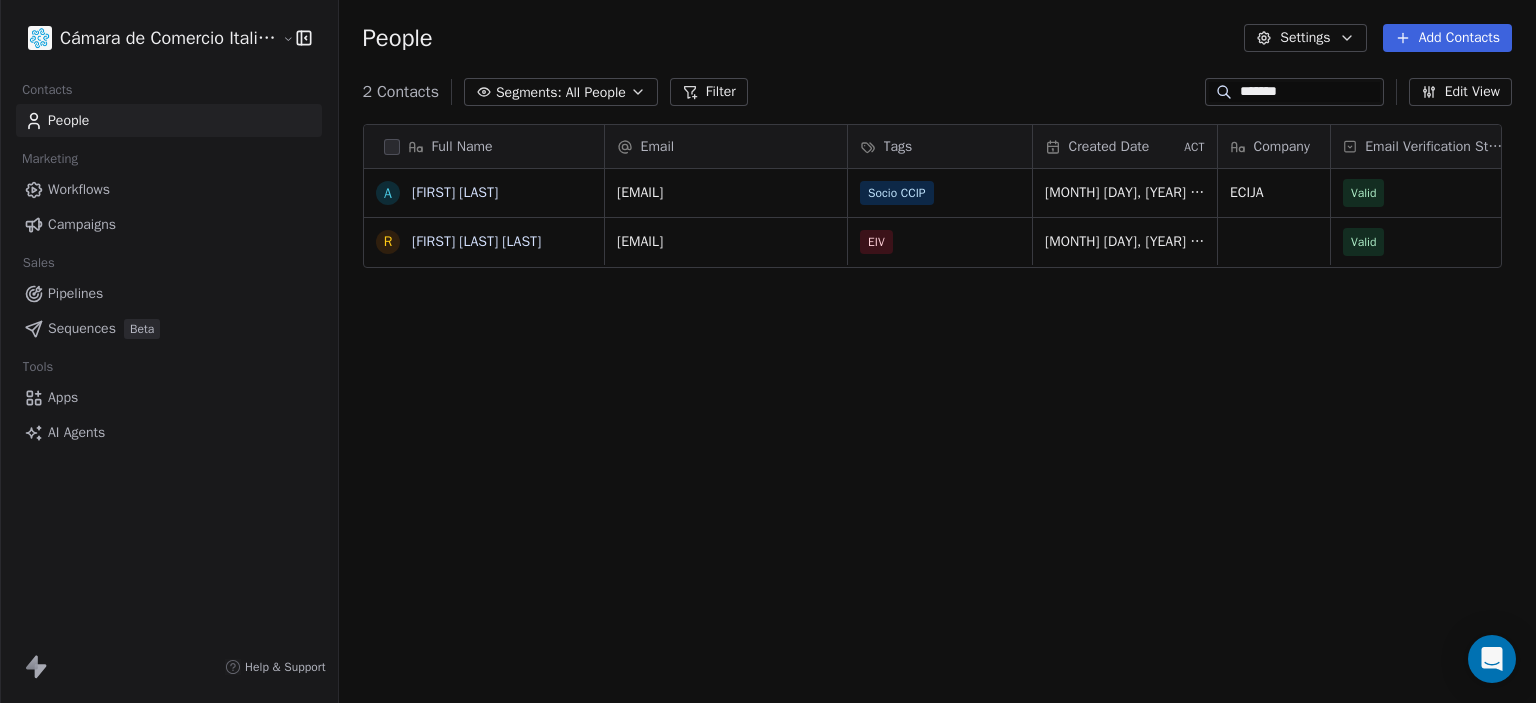 click on "*******" at bounding box center (1310, 92) 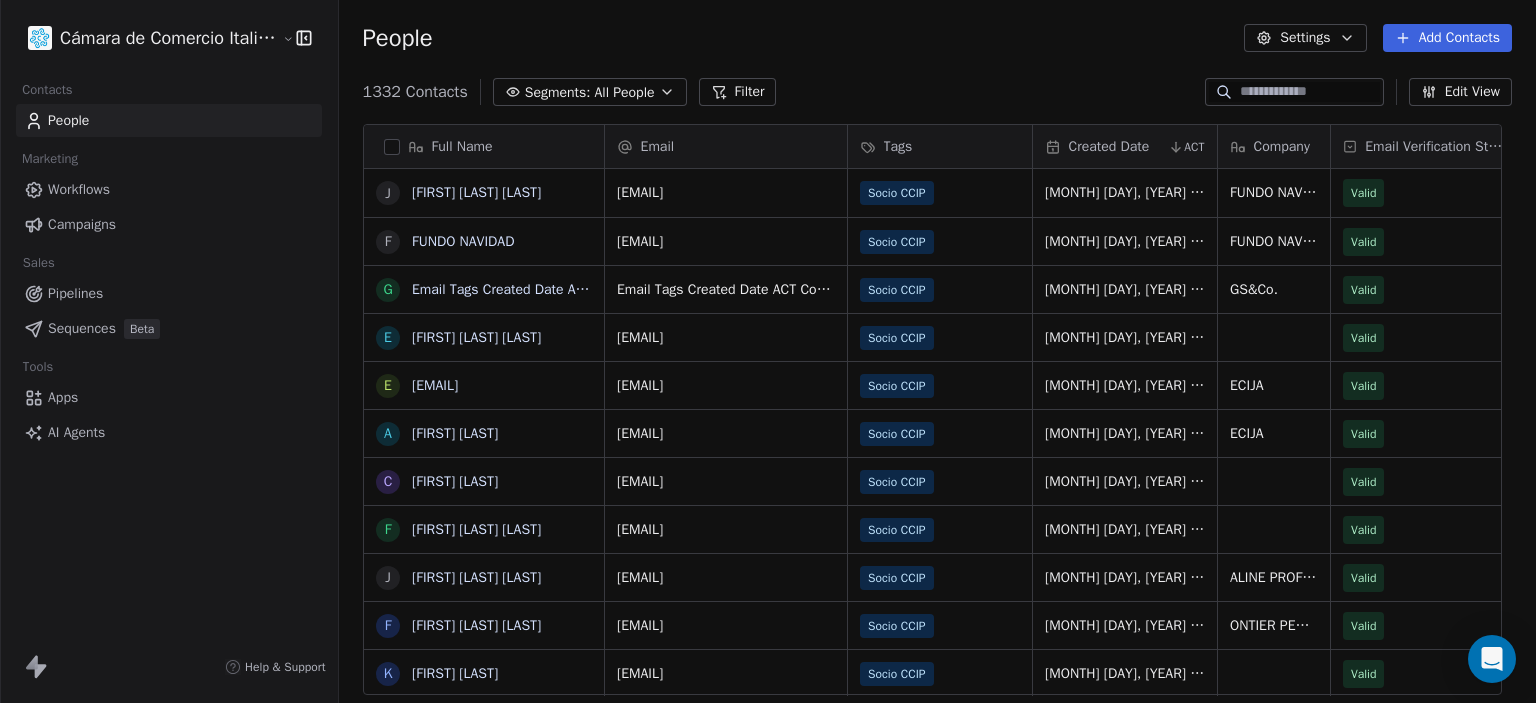 type 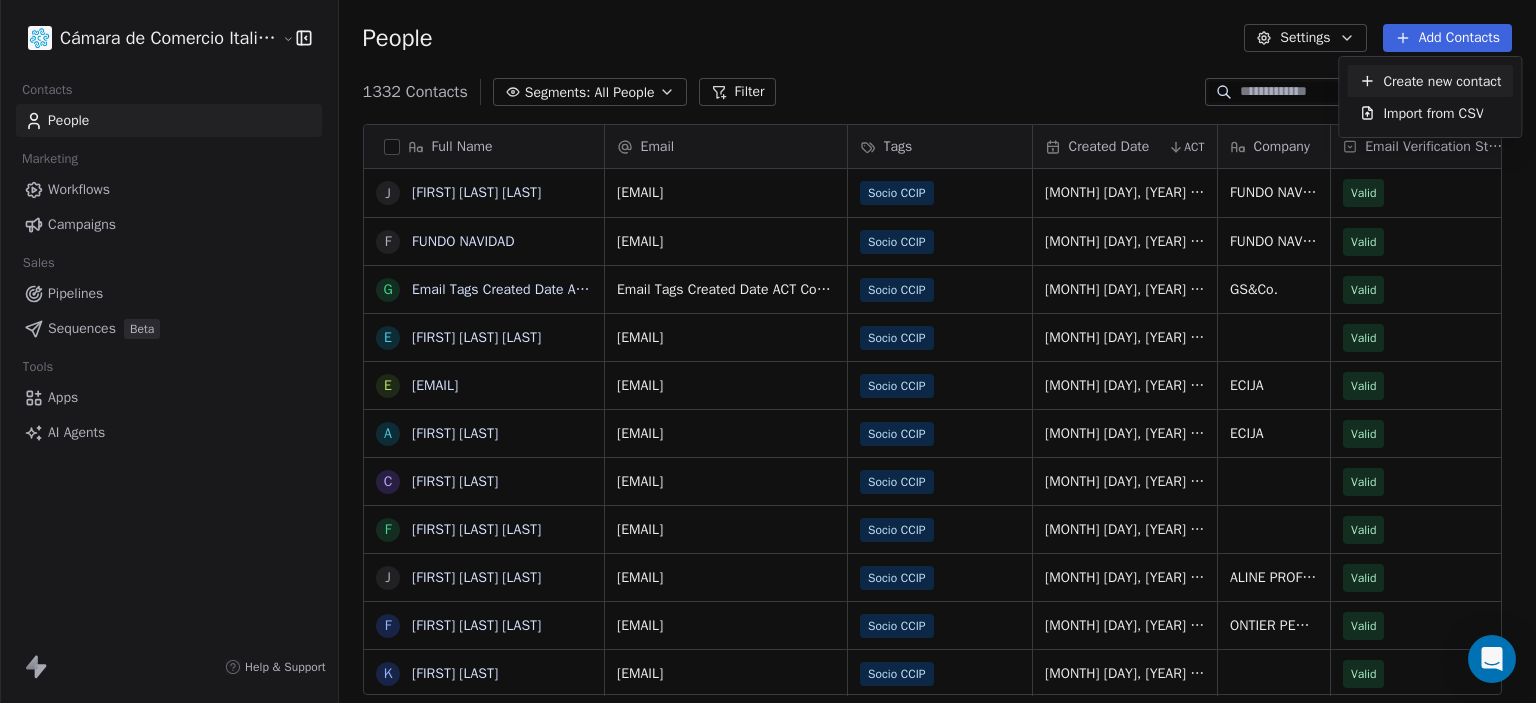 click on "Create new contact" at bounding box center [1442, 81] 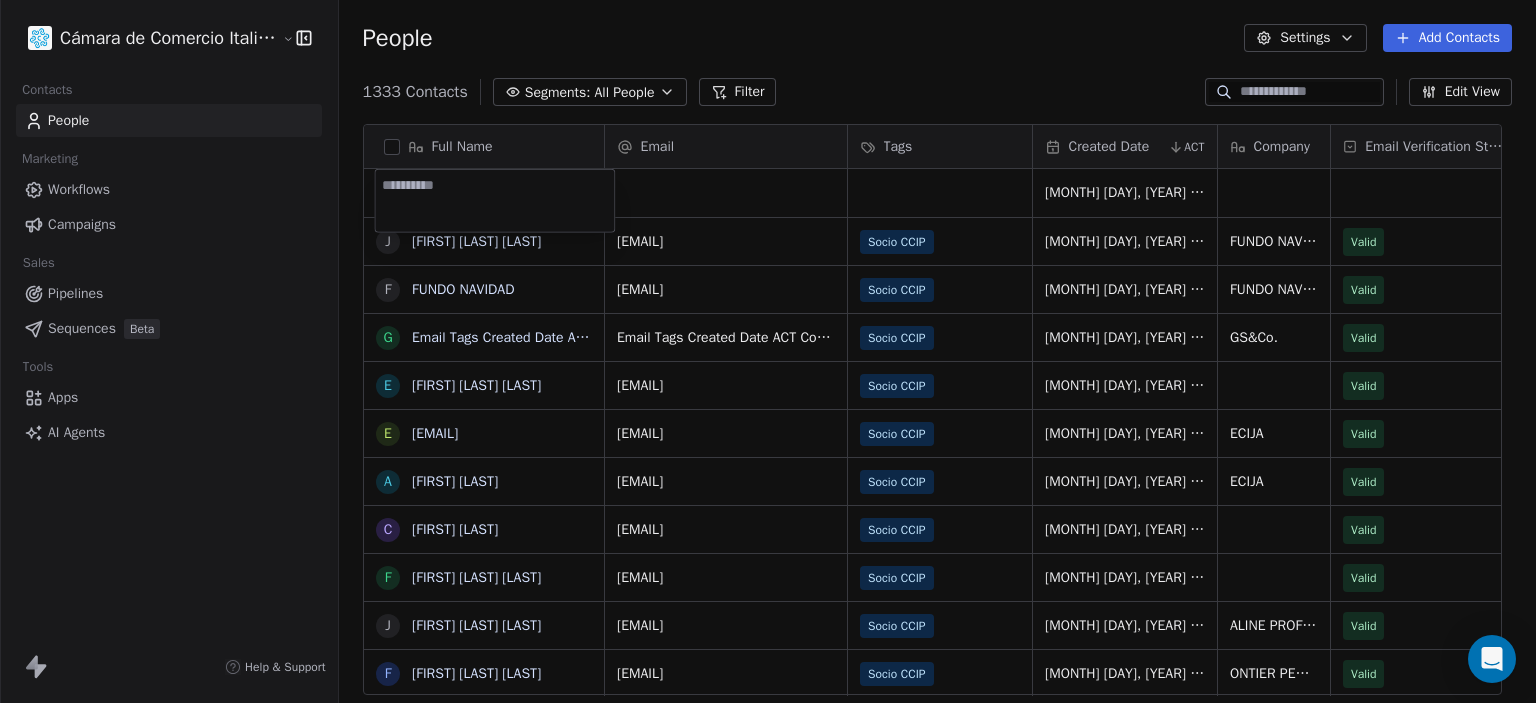 type on "**********" 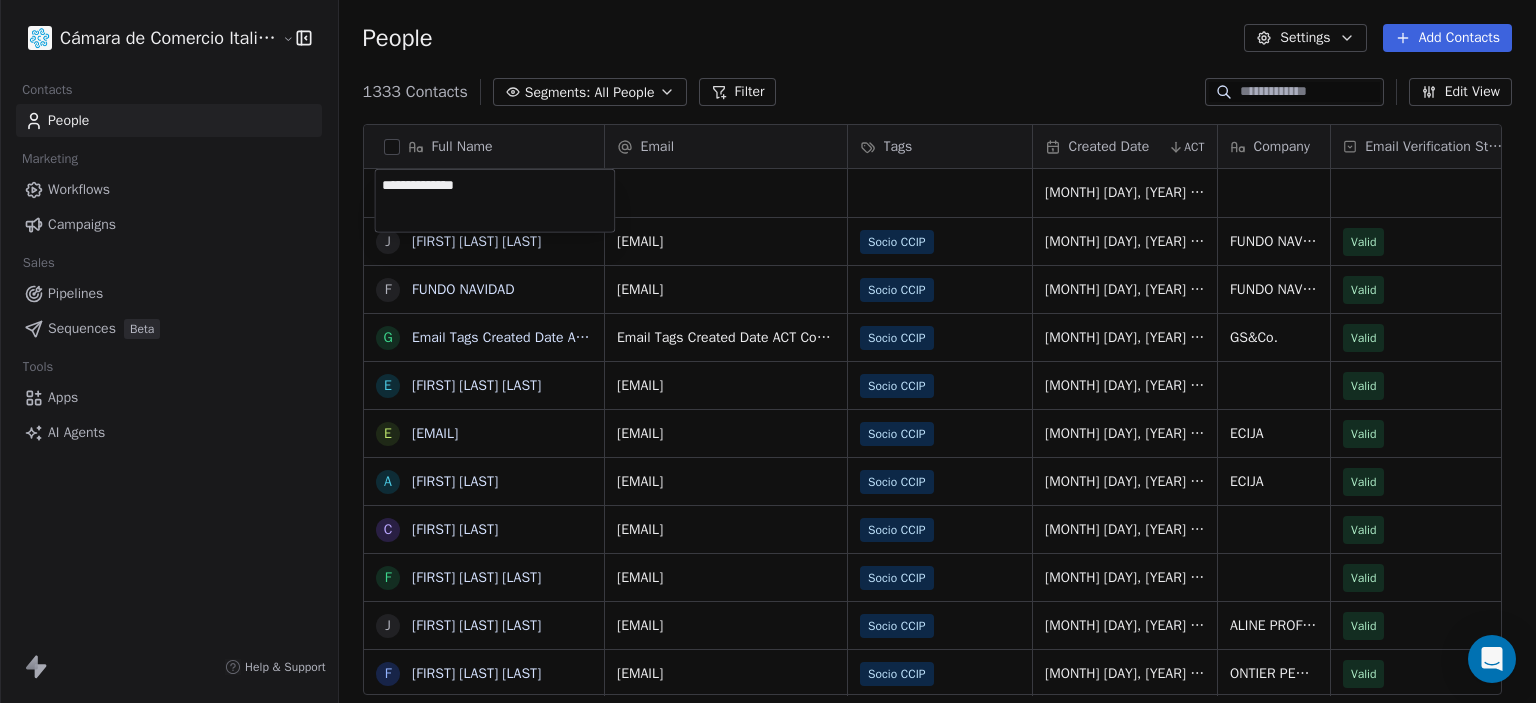 click on "Cámara de Comercio Italiana del Perú Contacts People Marketing Workflows Campaigns Sales Pipelines Sequences Beta Tools Apps AI Agents Help & Support People Settings Add Contacts 1333 Contacts Segments: All People Filter Edit View Tag Add to Sequence Export Full Name J [FIRST] [LAST] [LAST] F FUNDO NAVIDAD g [EMAIL] E [FIRST] [LAST] [LAST] e [EMAIL] A [FIRST] [LAST] C [FIRST] C F [FIRST] [LAST] [LAST] J [FIRST] [LAST] [LAST] F [FIRST] [LAST] [LAST] K [FIRST] [LAST] M [FIRST] [LAST] i [EMAIL] c [EMAIL] a [EMAIL] a [EMAIL] N [FIRST] [LAST] l [EMAIL] F [FIRST] [LAST] M [FIRST] [LAST] A [FIRST] [LAST] V [FIRST] [LAST] p [EMAIL] l [EMAIL] m [EMAIL] m [EMAIL] s [EMAIL] d [EMAIL] j [EMAIL] m [EMAIL] Email Tags Created Date" at bounding box center (768, 351) 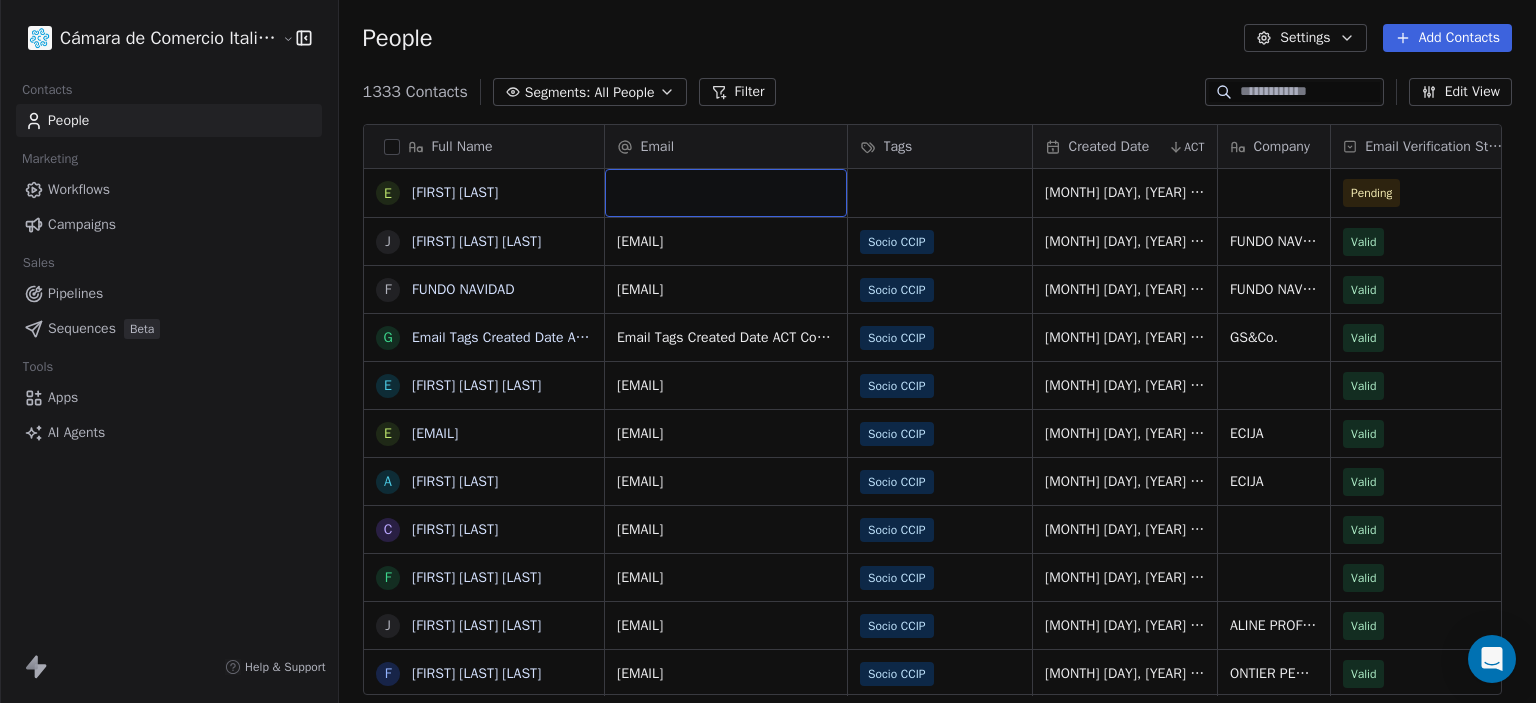 click at bounding box center (726, 193) 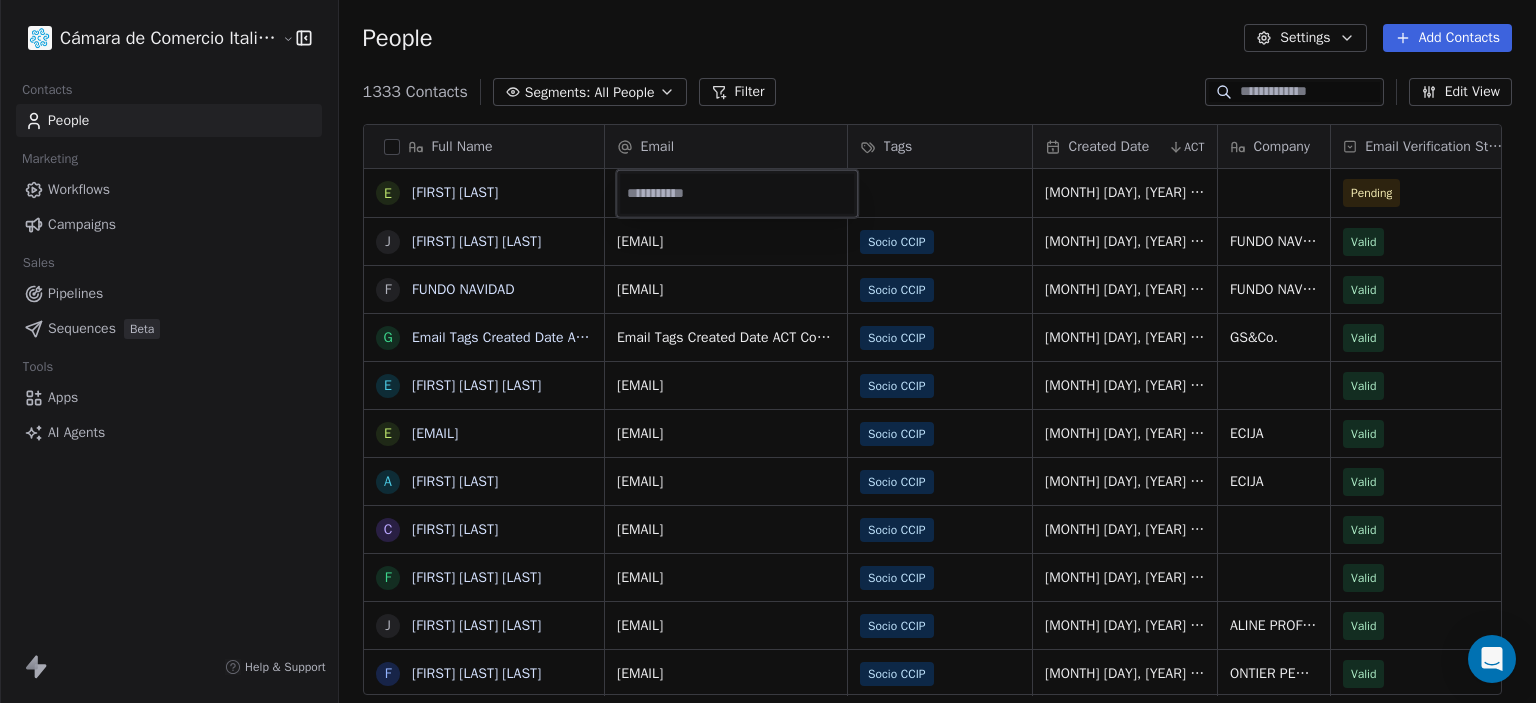 type on "**********" 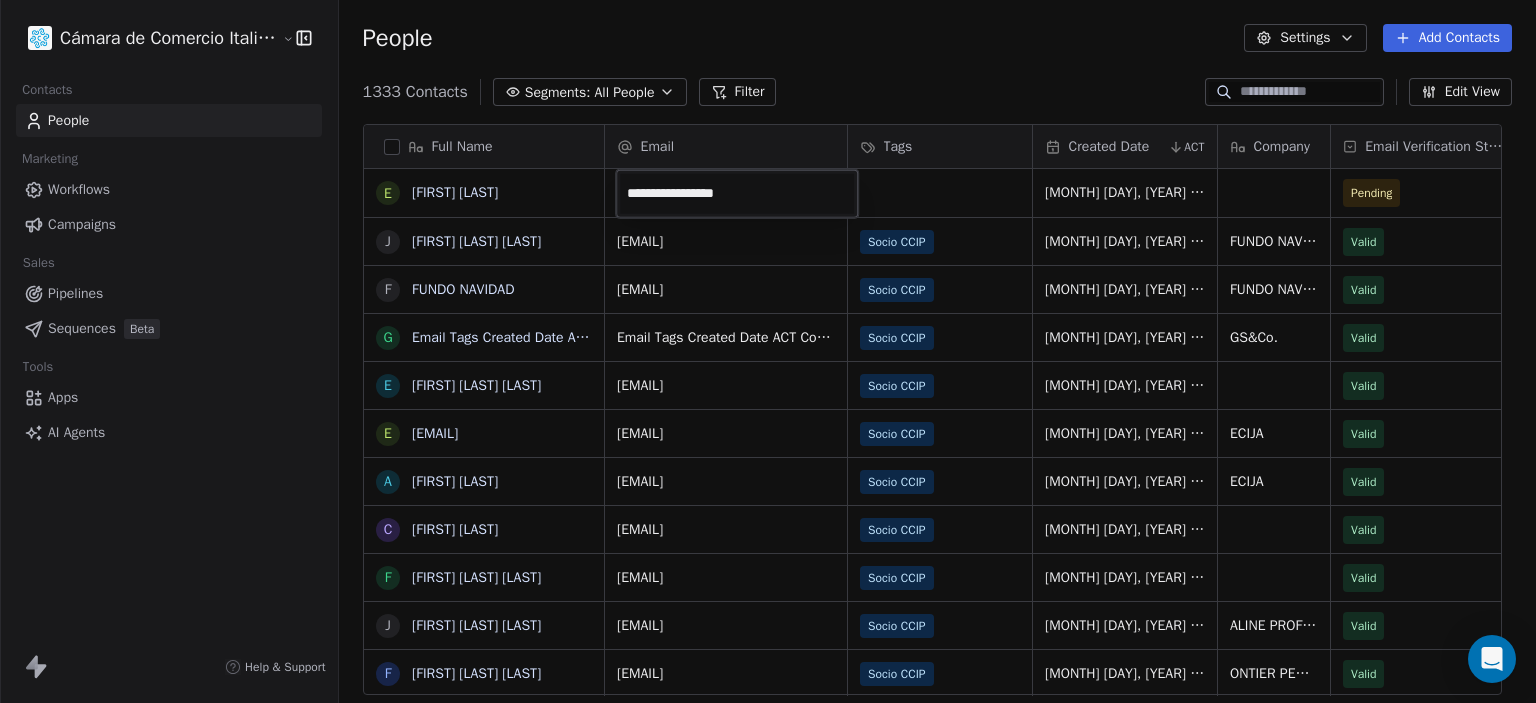 click on "Cámara de Comercio Italiana del Perú Contacts People Marketing Workflows Campaigns Sales Pipelines Sequences Beta Tools Apps AI Agents Help & Support People Settings Add Contacts 1333 Contacts Segments: All People Filter Edit View Tag Add to Sequence Export Full Name E [FIRST] [LAST] J [FIRST] [LAST] [LAST] F FUNDO NAVIDAD g [EMAIL] E [FIRST] [LAST] [LAST] e [EMAIL] A [FIRST] [LAST] C [FIRST] C F [FIRST] [LAST] [LAST] J [FIRST] [LAST] [LAST] F [FIRST] [LAST] [LAST] K [FIRST] [LAST] M [FIRST] [LAST] i [EMAIL] c [EMAIL] a [EMAIL] a [EMAIL] N [FIRST] [LAST] l [EMAIL] F [FIRST] [LAST] M [FIRST] [LAST] A [FIRST] [LAST] V [FIRST] [LAST] p [EMAIL] l [EMAIL] m [EMAIL] m [EMAIL] s [EMAIL] d [EMAIL] j [EMAIL] m [EMAIL] Email" at bounding box center [768, 351] 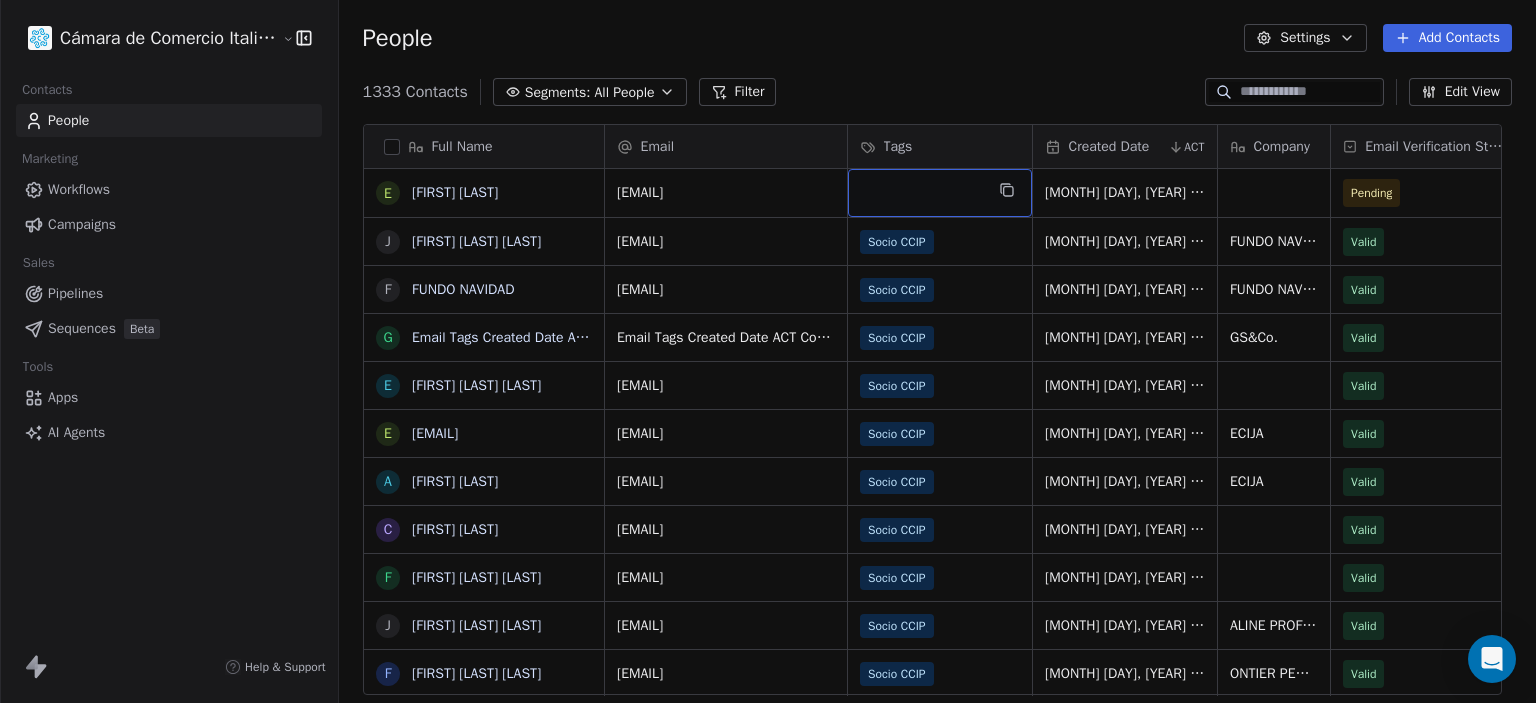 click at bounding box center (940, 193) 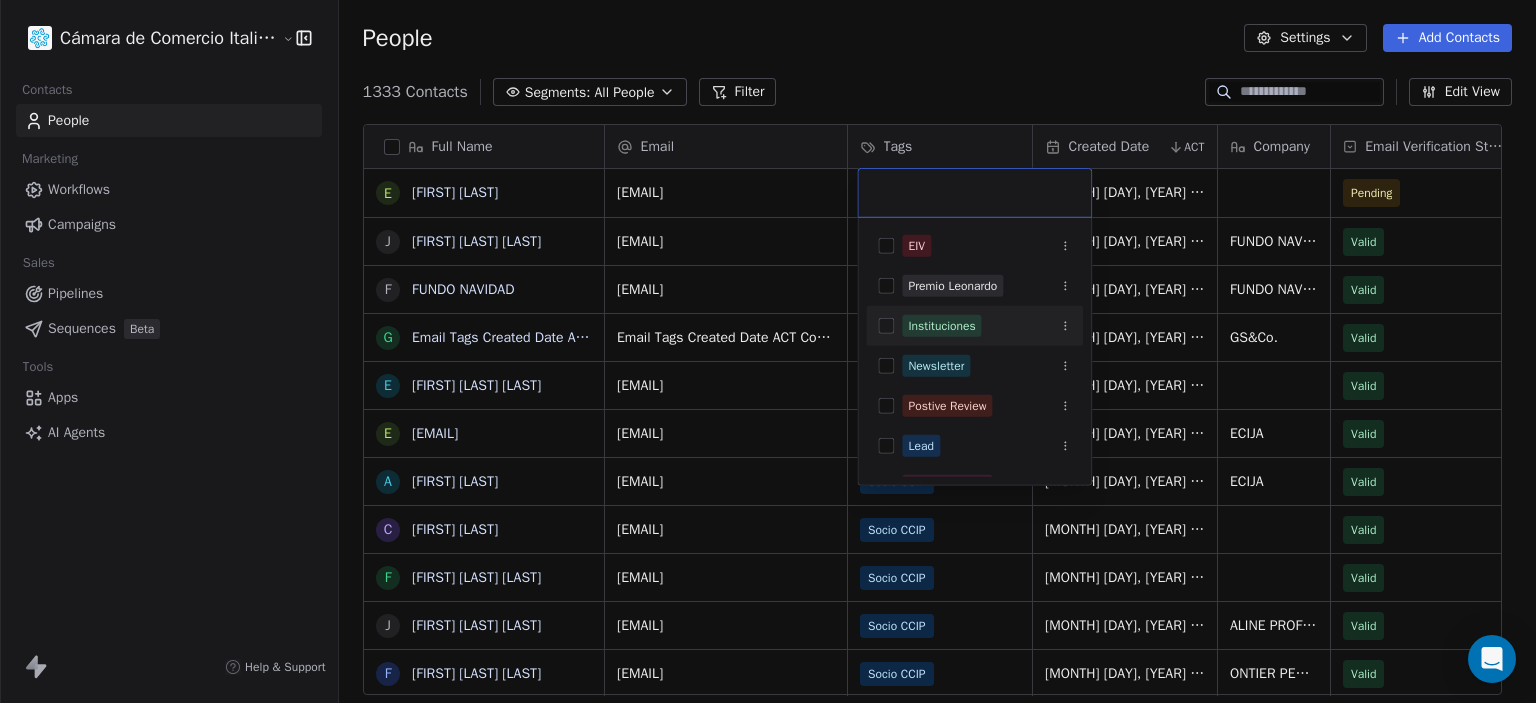 scroll, scrollTop: 108, scrollLeft: 0, axis: vertical 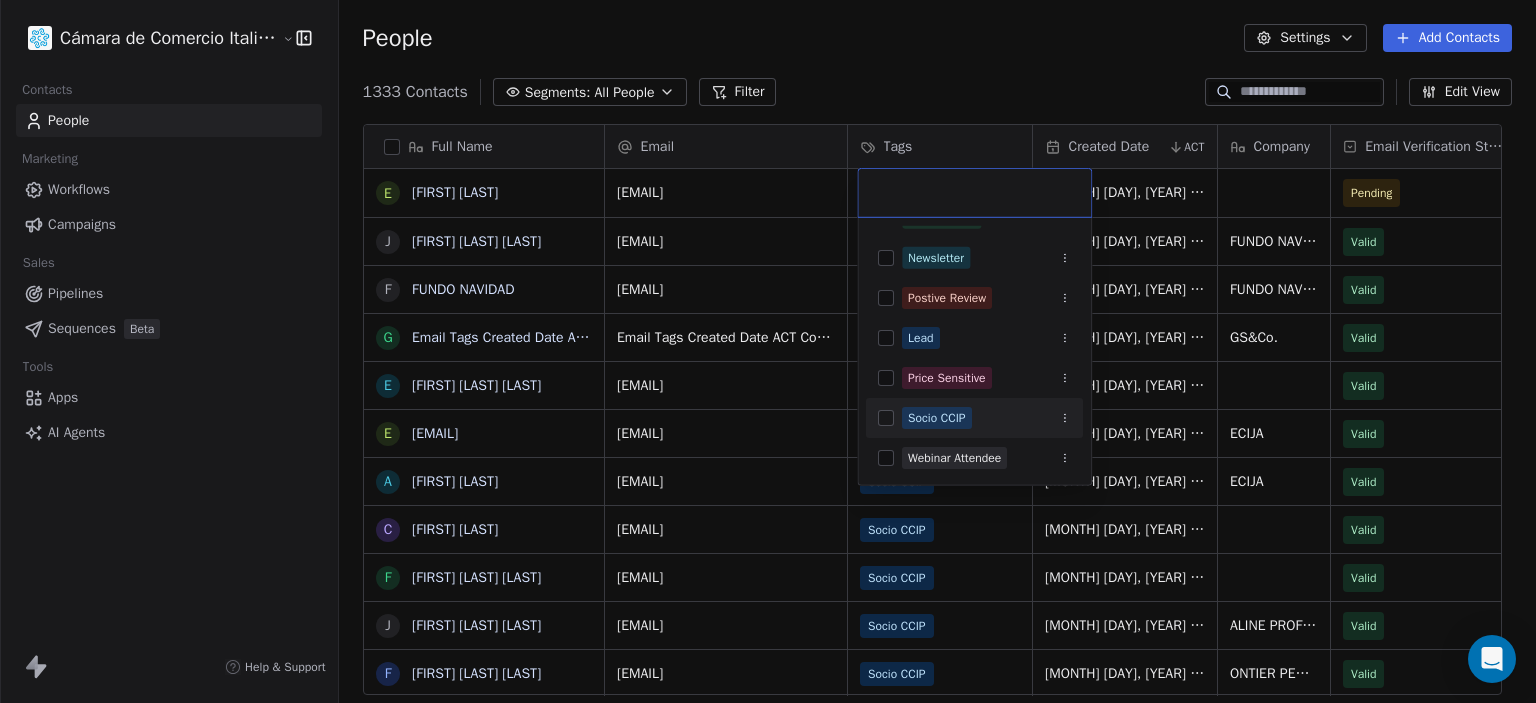 click on "Socio CCIP" at bounding box center (937, 418) 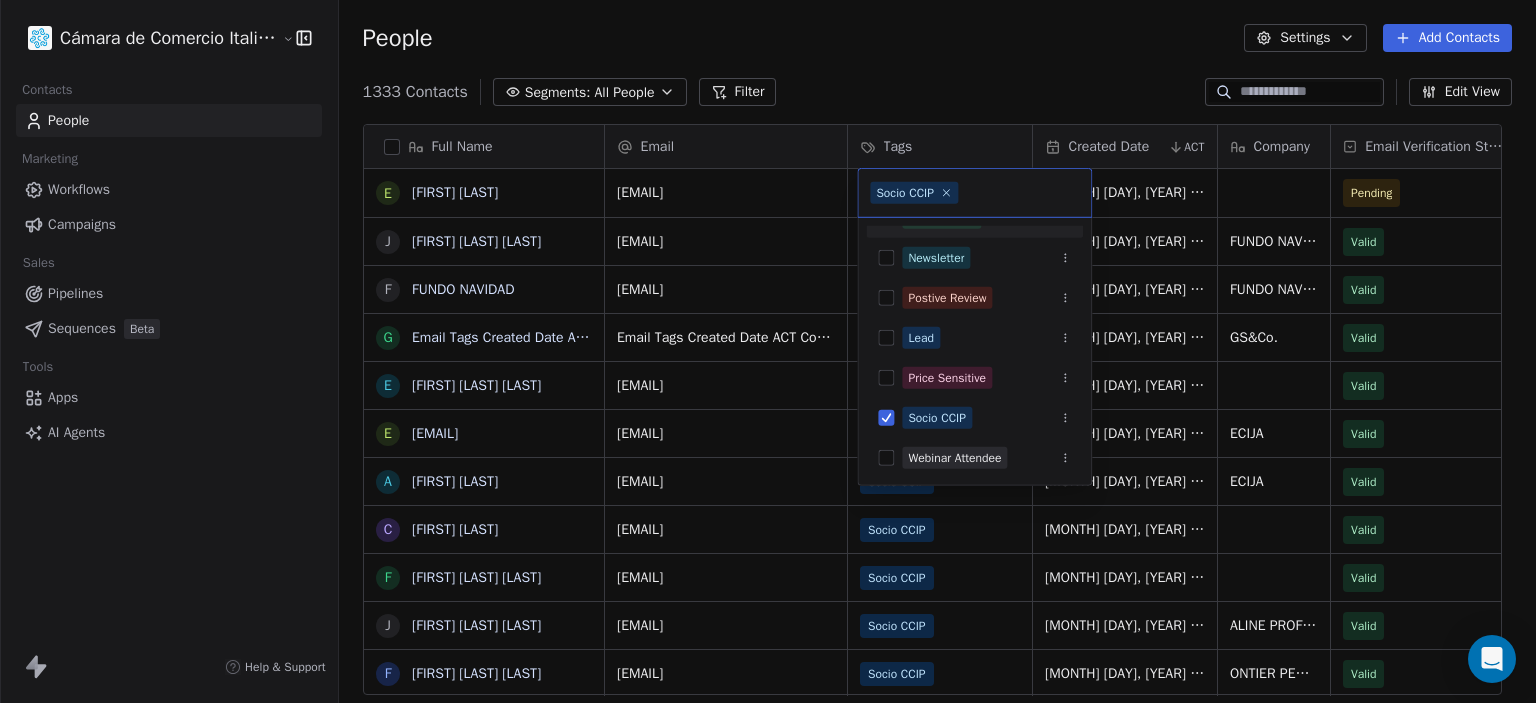 click on "Cámara de Comercio Italiana del Perú Contacts People Marketing Workflows Campaigns Sales Pipelines Sequences Beta Tools Apps AI Agents Help & Support People Settings Add Contacts 1333 Contacts Segments: All People Filter Edit View Tag Add to Sequence Export Full Name E [FIRST] [LAST] J [FIRST] [LAST] [LAST] F FUNDO NAVIDAD g [EMAIL] E [FIRST] [LAST] [LAST] e [EMAIL] A [FIRST] [LAST] C [FIRST] C F [FIRST] [LAST] [LAST] J [FIRST] [LAST] [LAST] F [FIRST] [LAST] [LAST] K [FIRST] [LAST] M [FIRST] [LAST] i [EMAIL] c [EMAIL] a [EMAIL] a [EMAIL] N [FIRST] [LAST] l [EMAIL] F [FIRST] [LAST] M [FIRST] [LAST] A [FIRST] [LAST] V [FIRST] [LAST] p [EMAIL] l [EMAIL] m [EMAIL] m [EMAIL] s [EMAIL] d [EMAIL] j [EMAIL] m [EMAIL] Email" at bounding box center [768, 351] 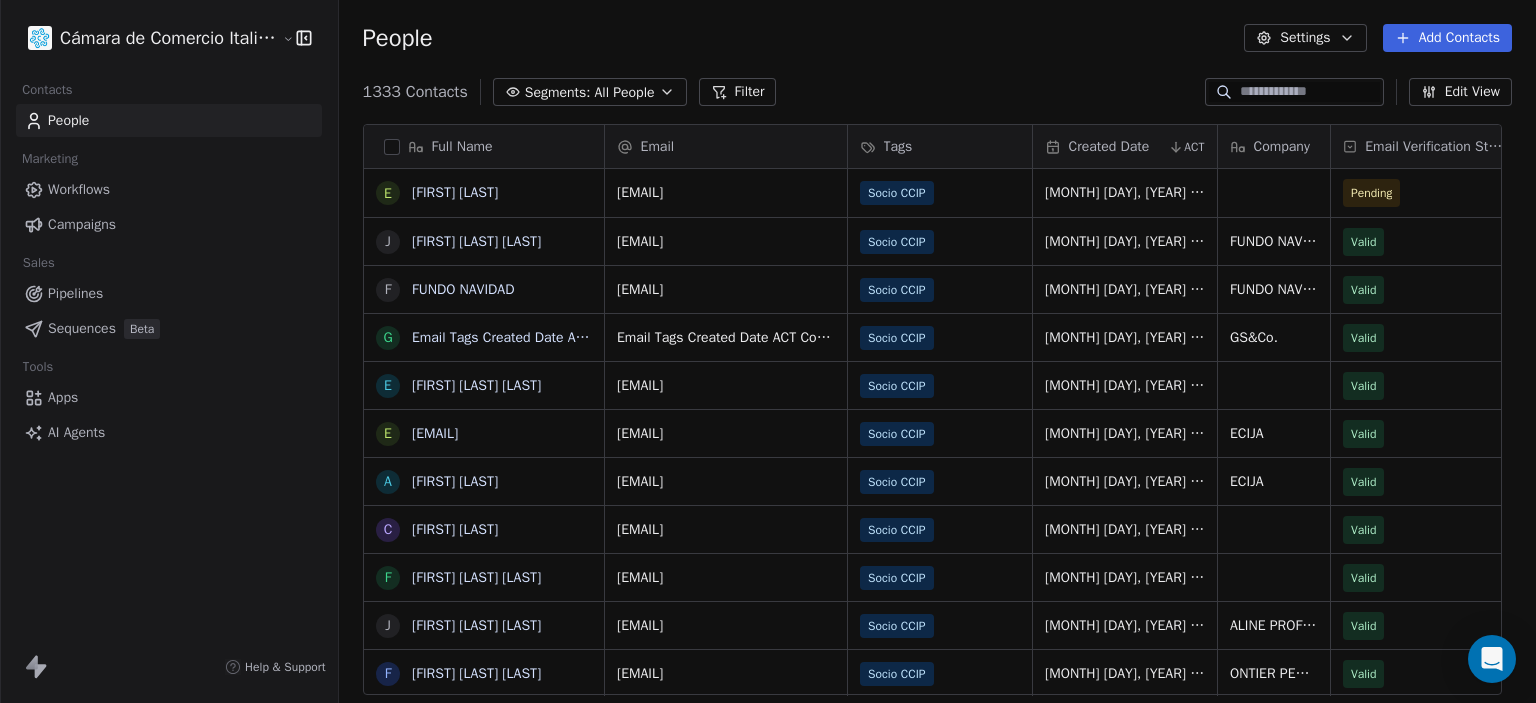 click on "People Settings  Add Contacts" at bounding box center [937, 38] 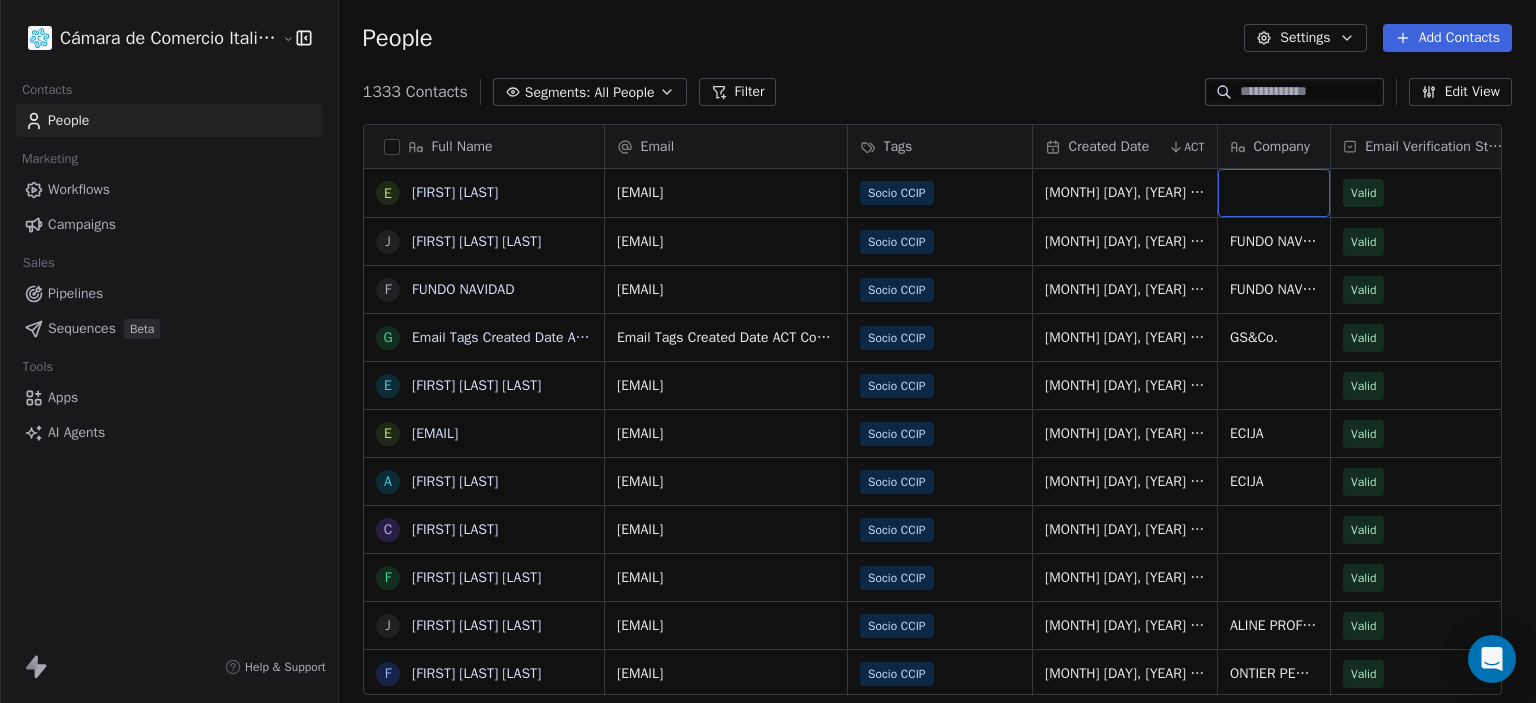 click at bounding box center (1274, 193) 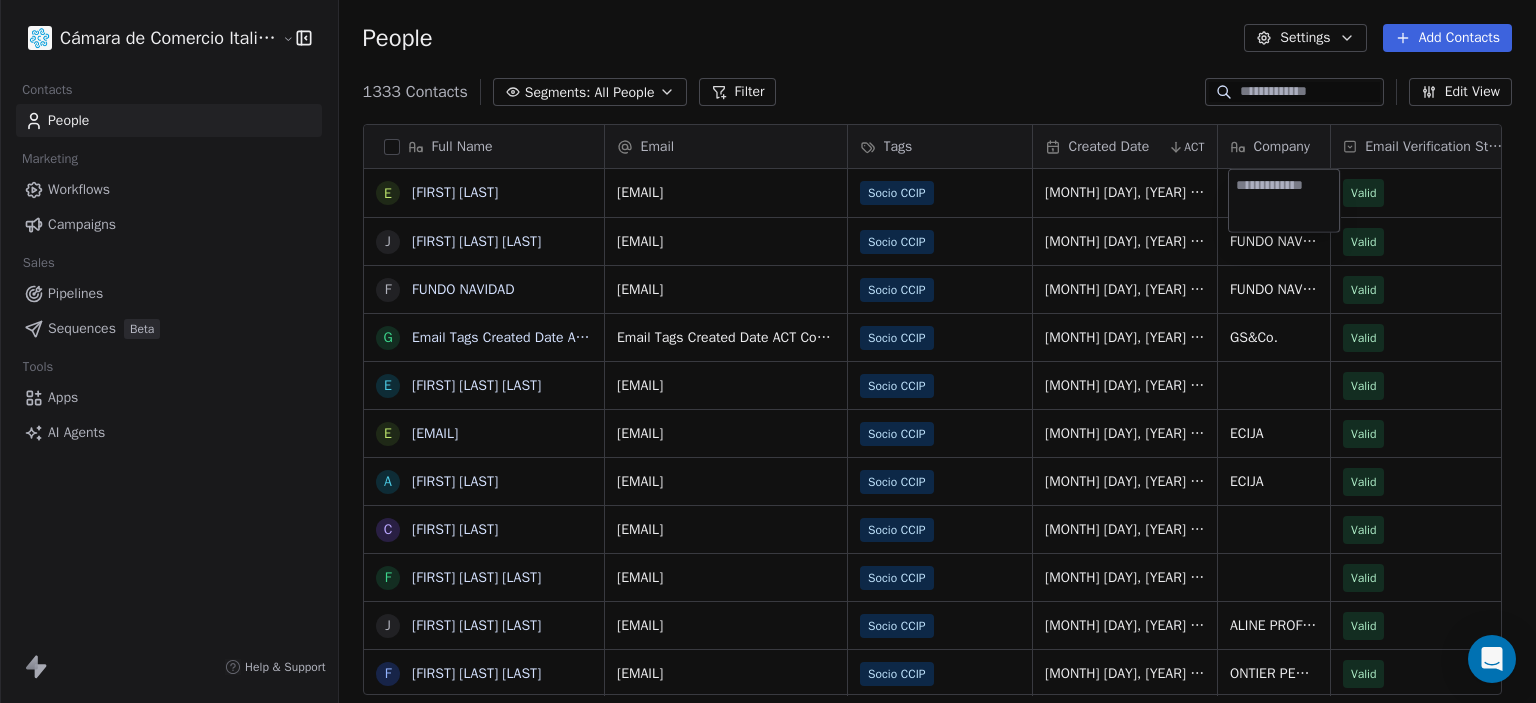 type on "**********" 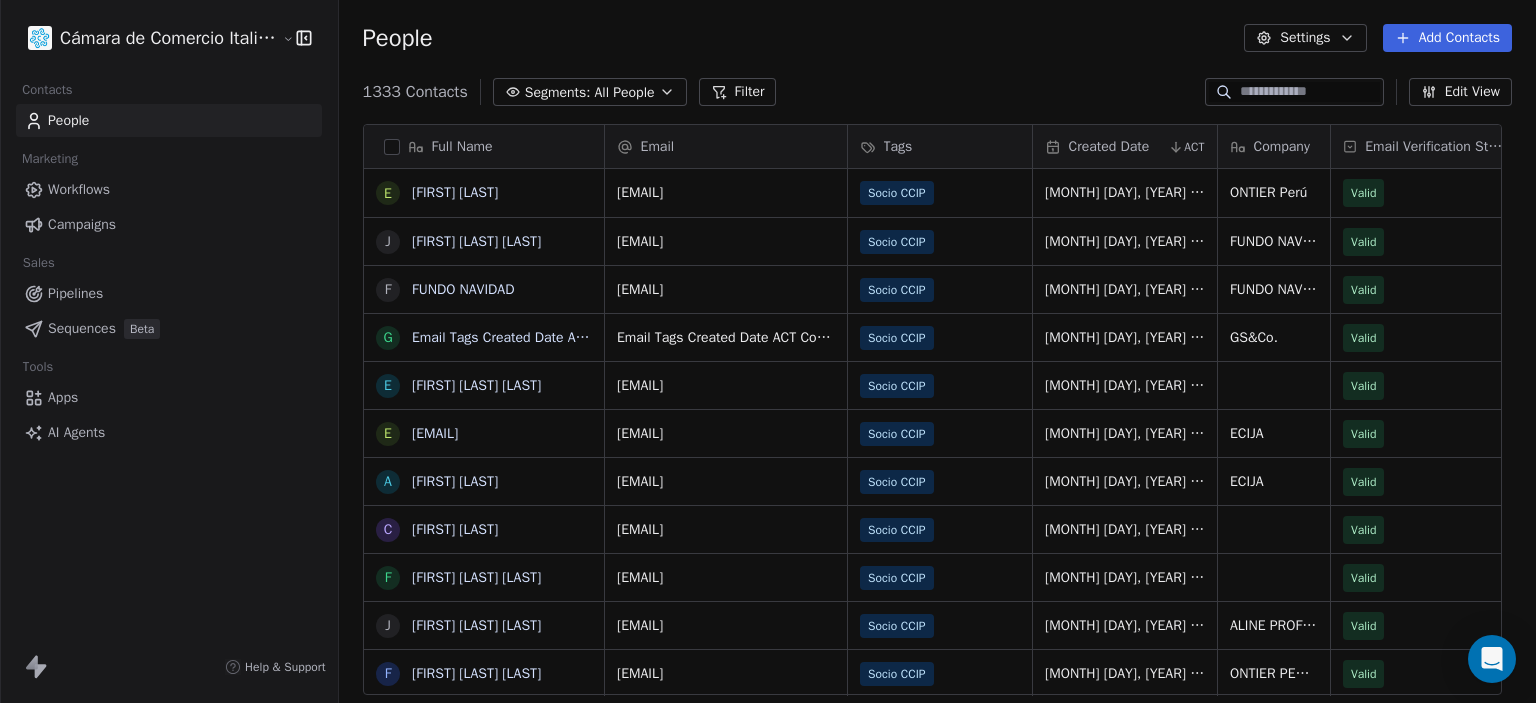 click 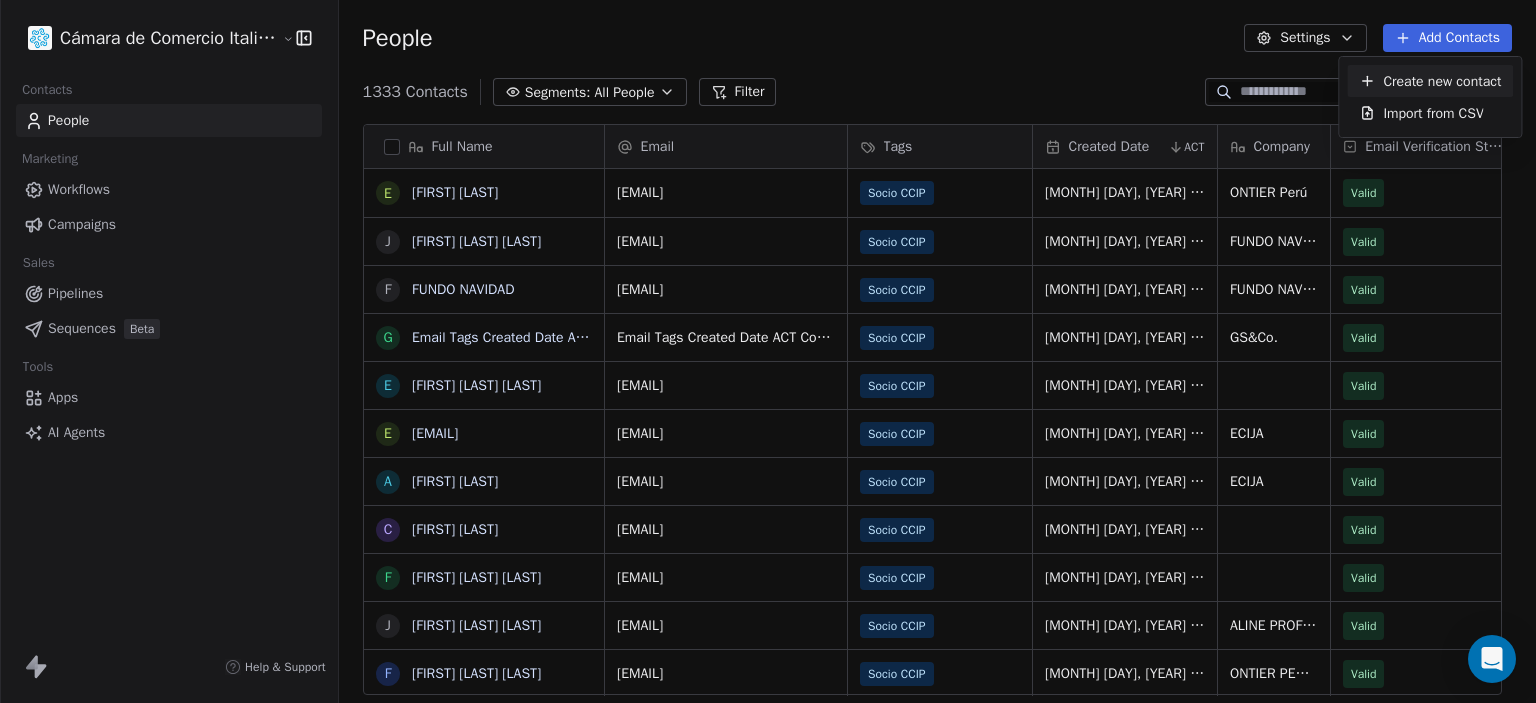 click on "Create new contact" at bounding box center (1442, 81) 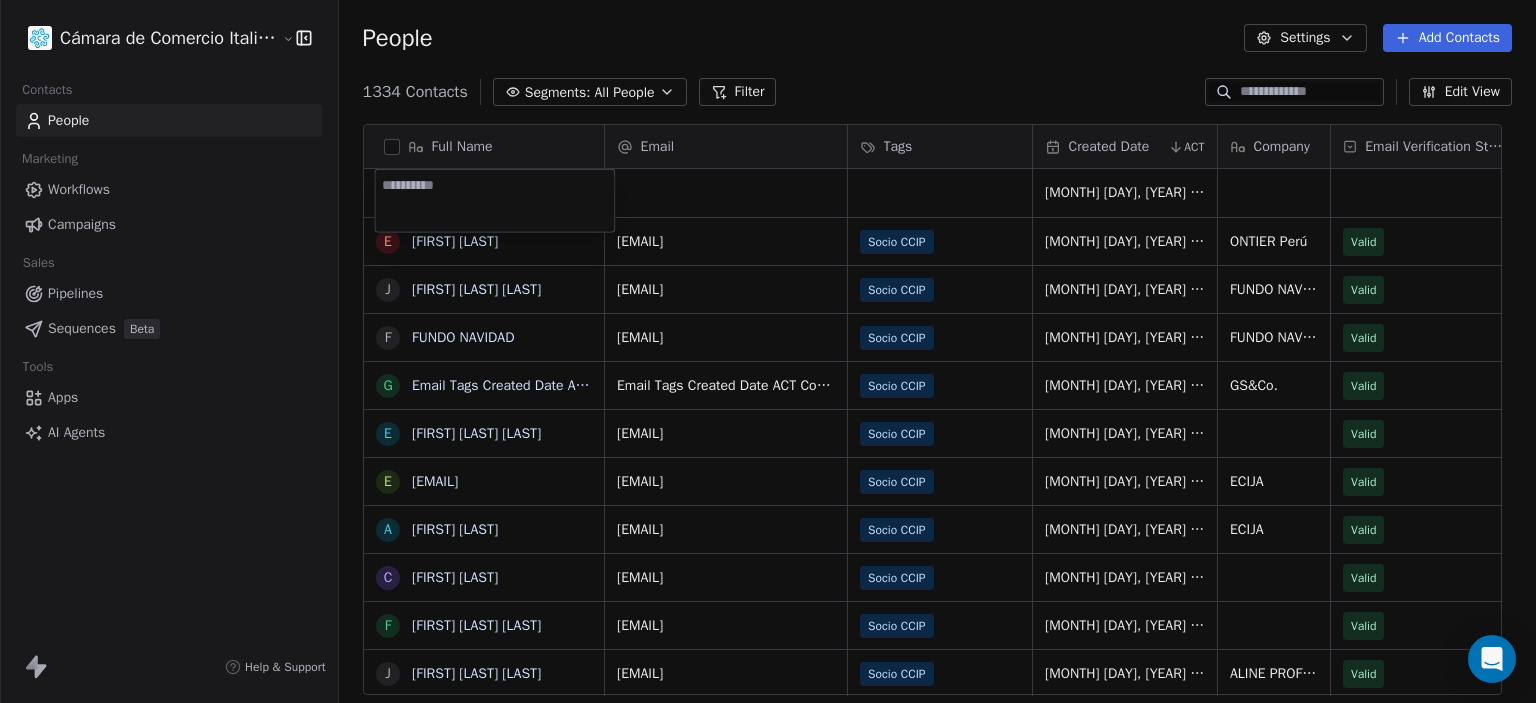 paste on "**********" 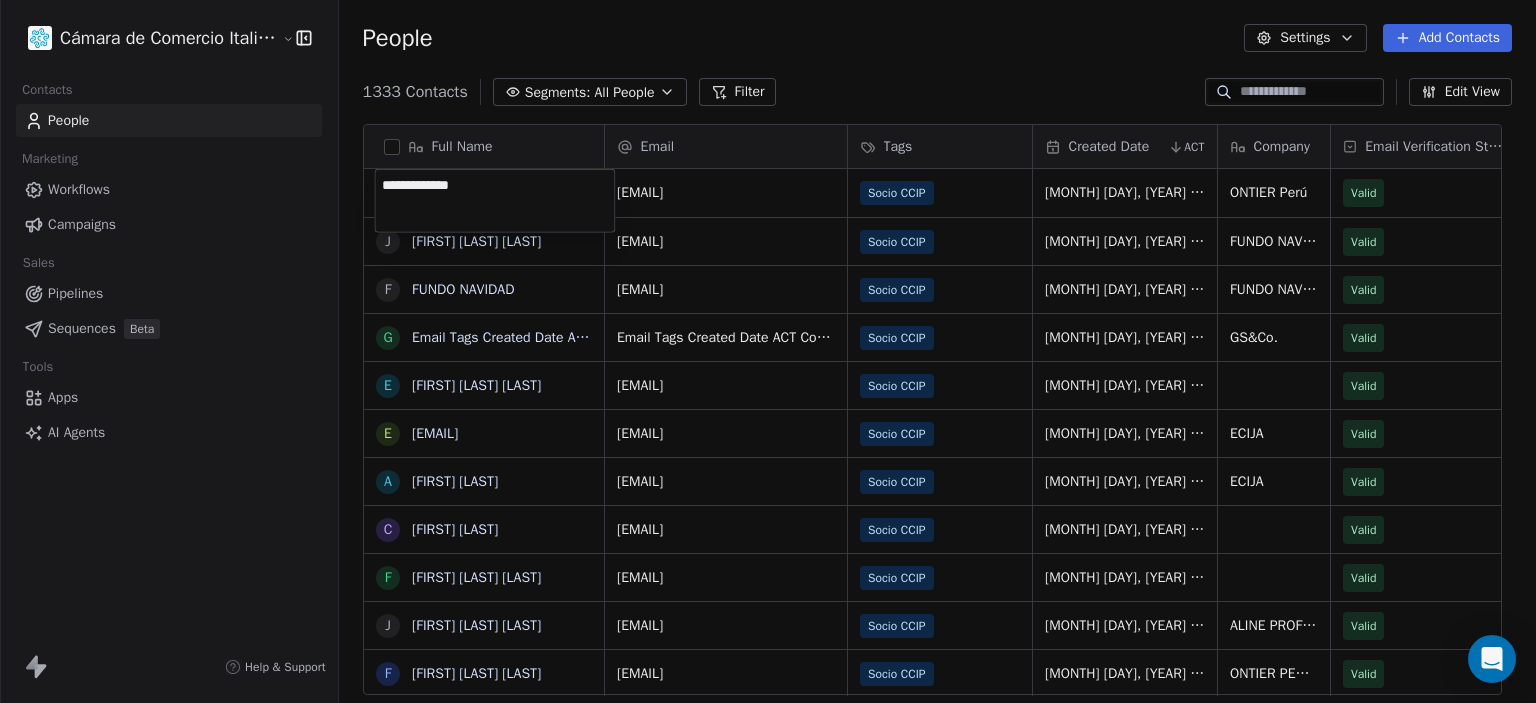 click on "Cámara de Comercio Italiana del Perú Contacts People Marketing Workflows Campaigns Sales Pipelines Sequences Beta Tools Apps AI Agents Help & Support People Settings Add Contacts 1333 Contacts Segments: All People Filter Edit View Tag Add to Sequence Export Full Name E [FIRST] [LAST] J [FIRST] [LAST] [LAST] F FUNDO NAVIDAD g [EMAIL] E [FIRST] [LAST] [LAST] e [EMAIL] A [FIRST] [LAST] C [FIRST] C F [FIRST] [LAST] [LAST] J [FIRST] [LAST] [LAST] F [FIRST] [LAST] [LAST] K [FIRST] [LAST] M [FIRST] [LAST] i [EMAIL] c [EMAIL] a [EMAIL] a [EMAIL] N [FIRST] [LAST] l [EMAIL] F [FIRST] [LAST] M [FIRST] [LAST] A [FIRST] [LAST] V [FIRST] [LAST] p [EMAIL] l [EMAIL] m [EMAIL] m [EMAIL] s [EMAIL] d [EMAIL] j [EMAIL] m [EMAIL] Email" at bounding box center [768, 351] 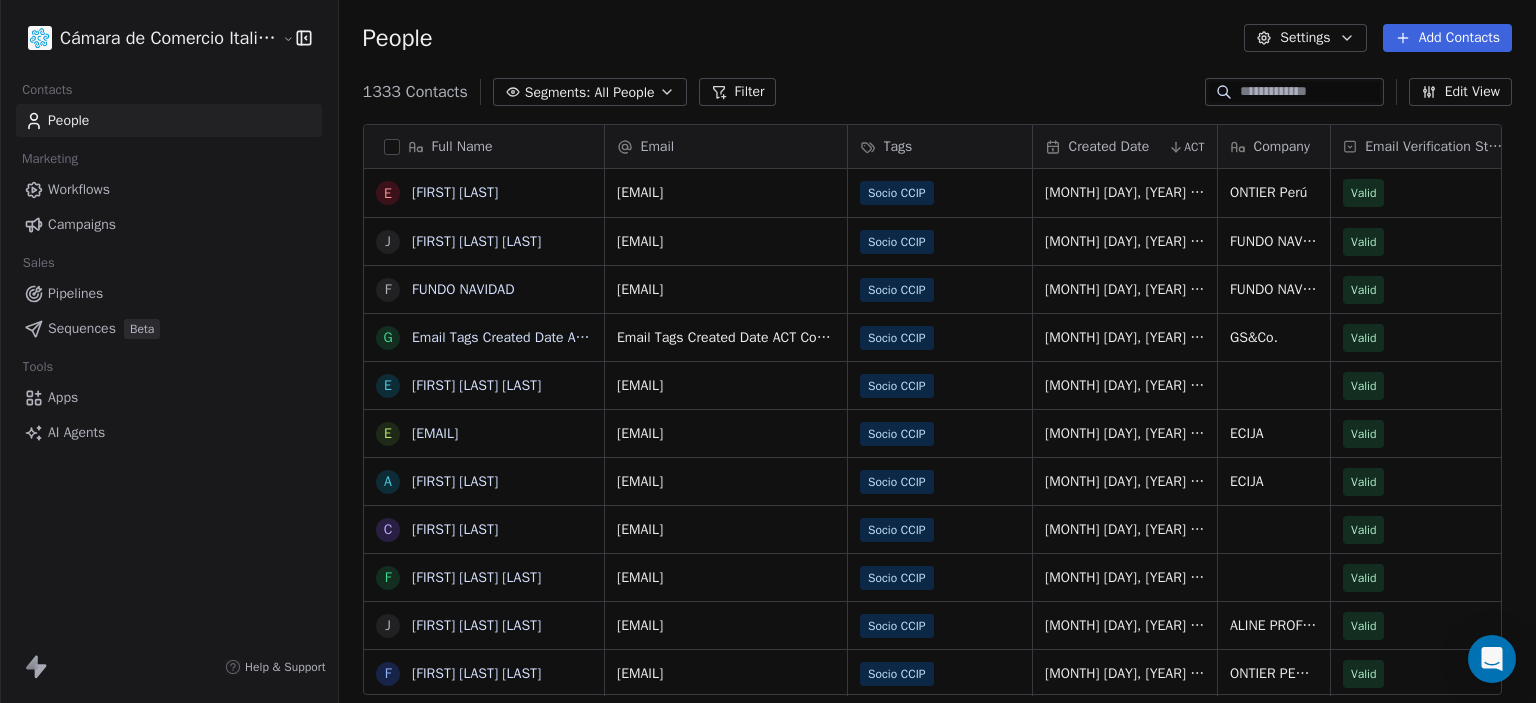 click on "Add Contacts" at bounding box center [1447, 38] 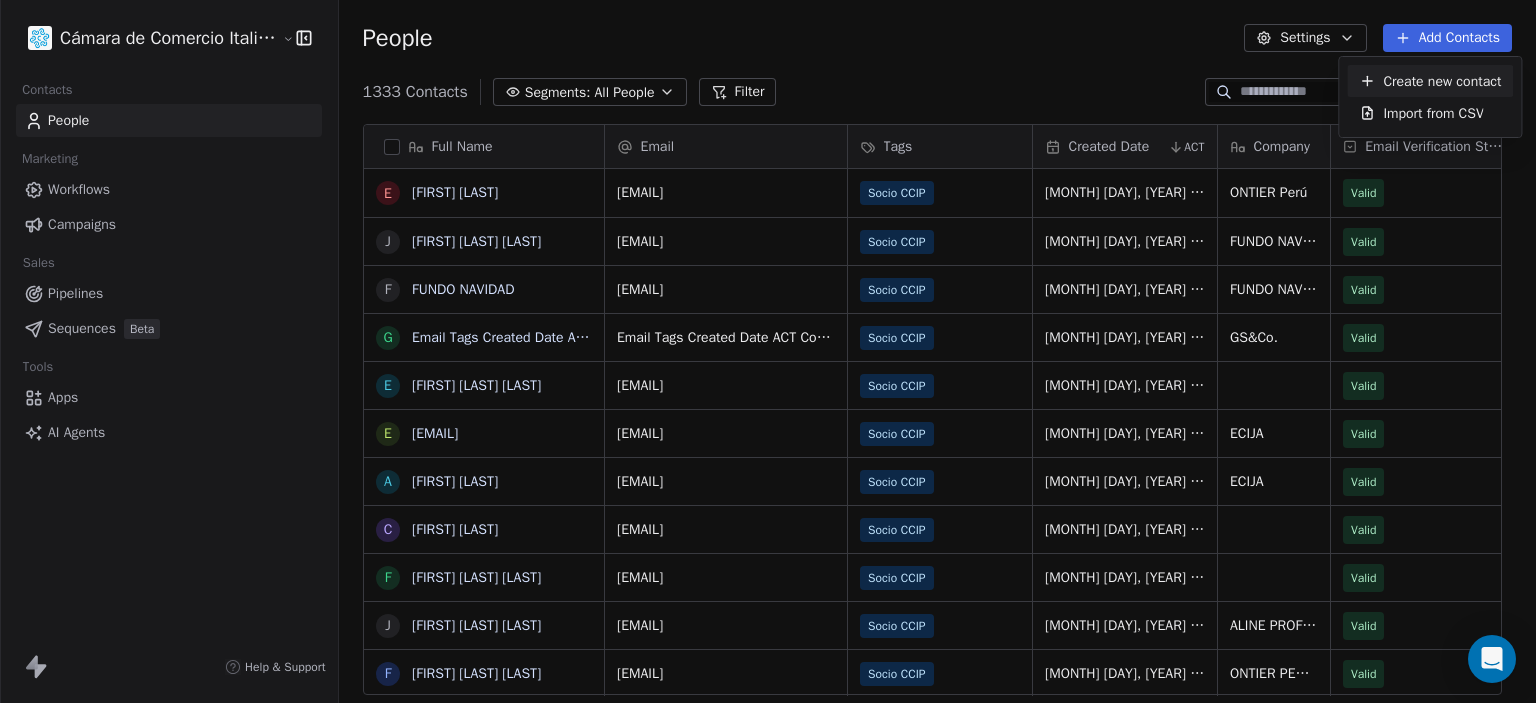click on "Create new contact" at bounding box center [1442, 81] 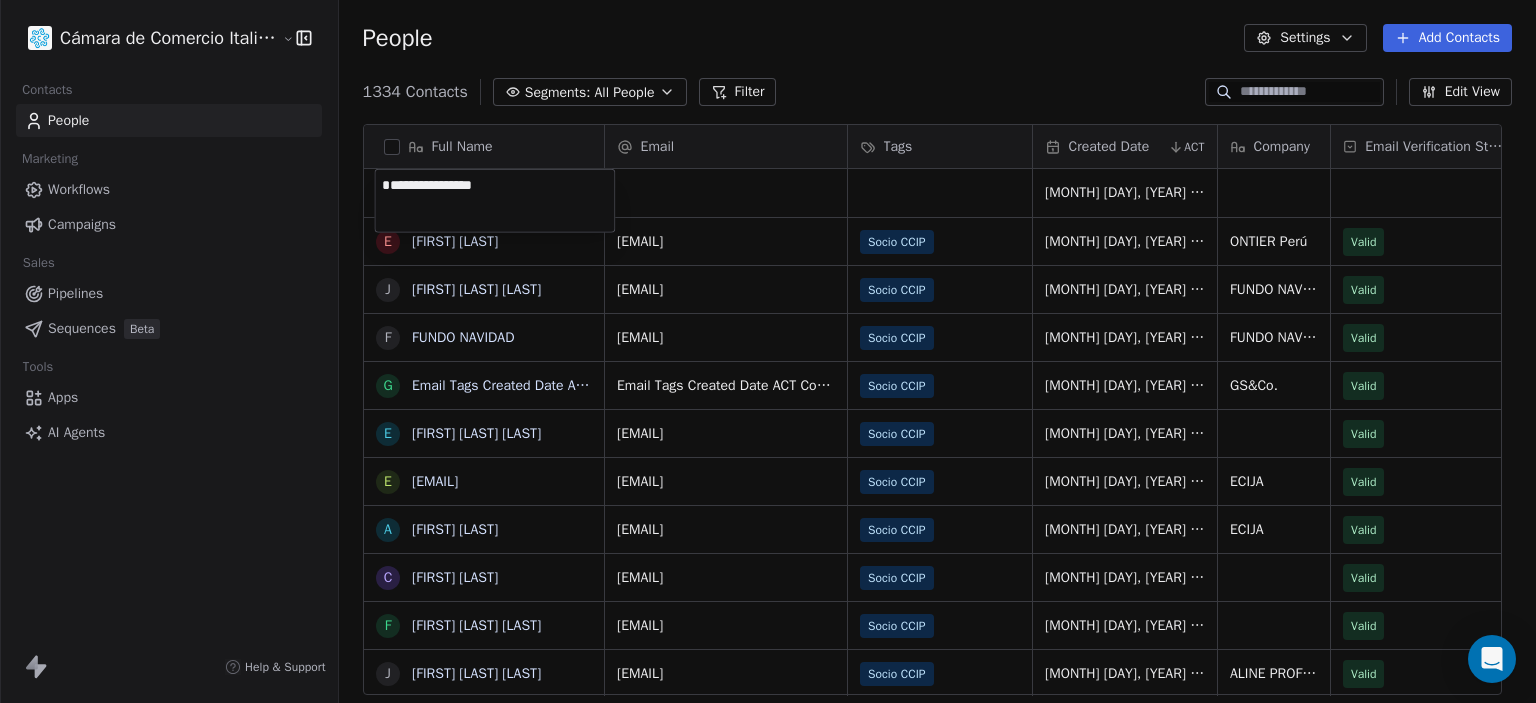 type on "**********" 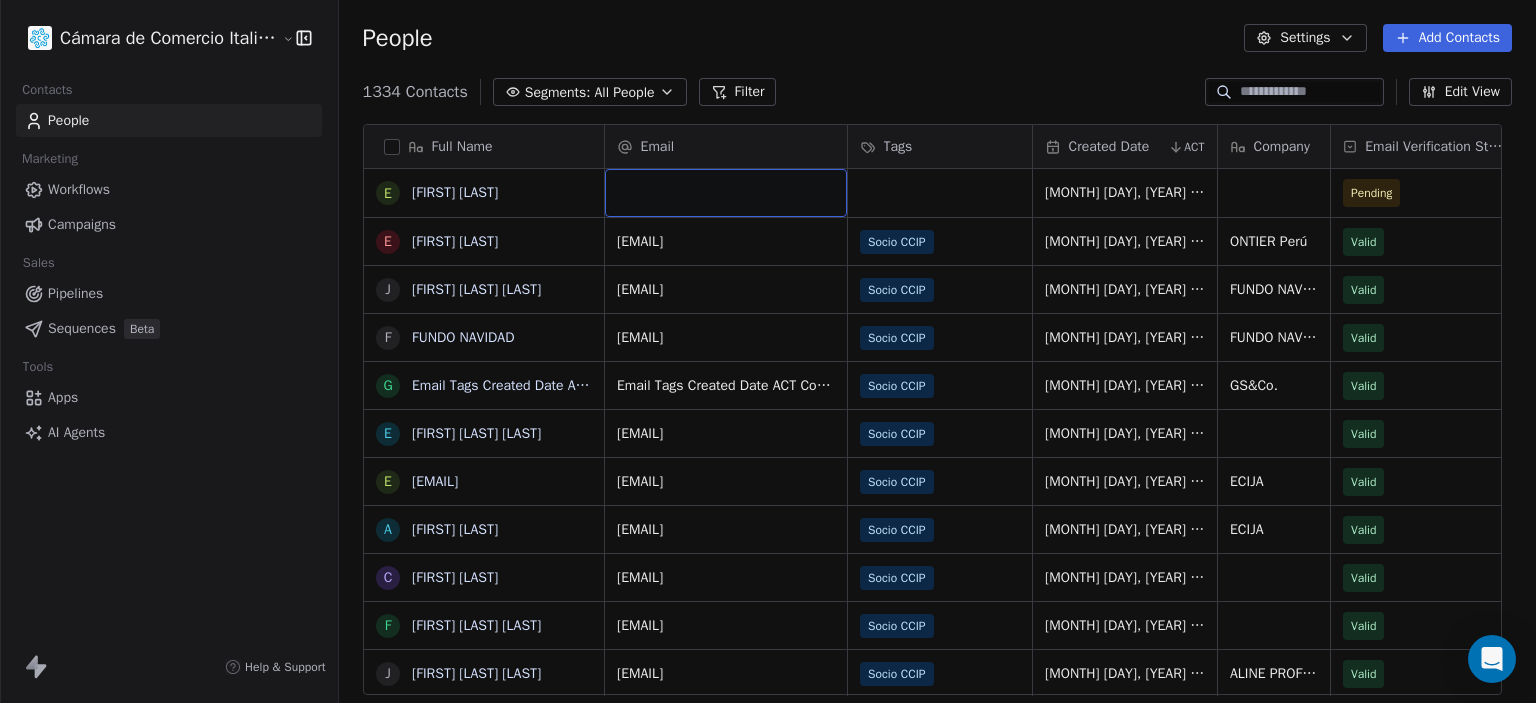 click at bounding box center (726, 193) 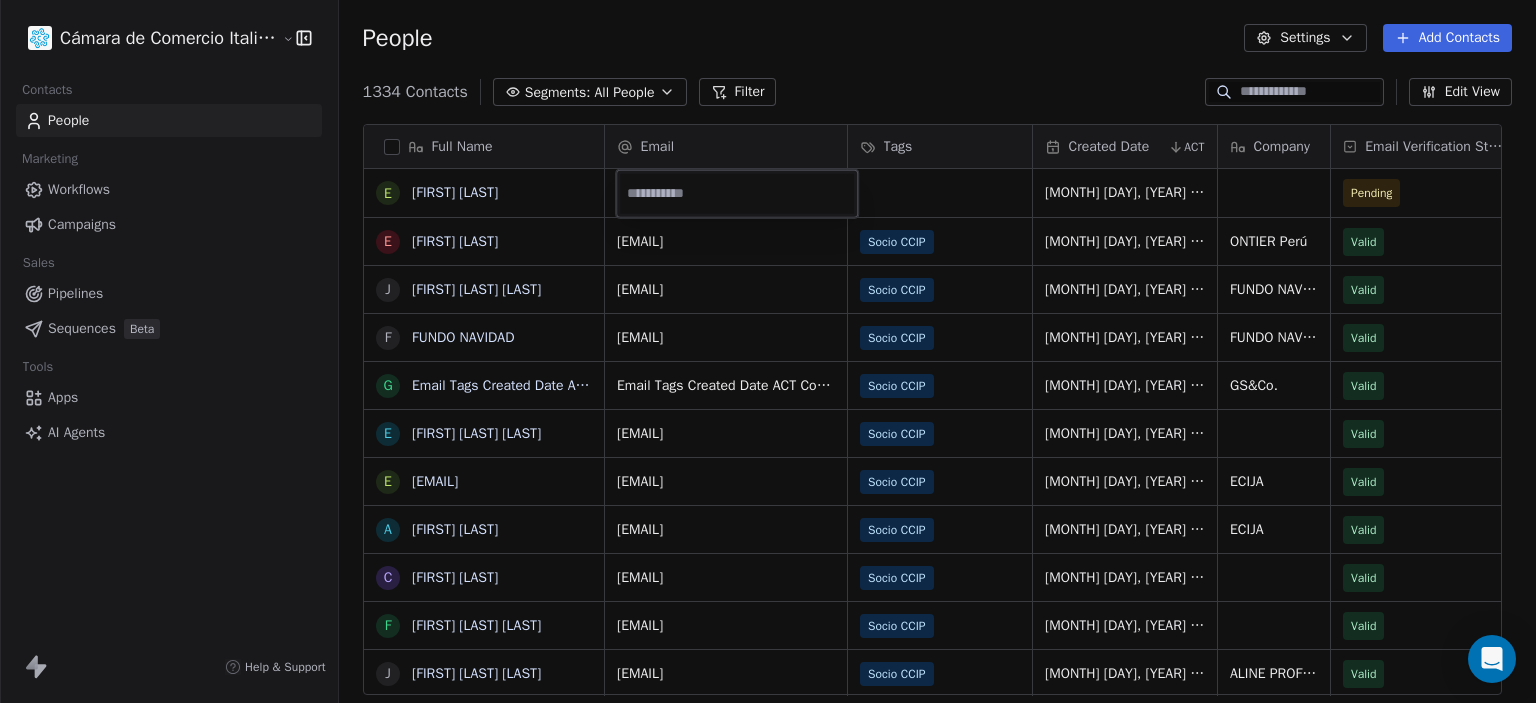 type on "**********" 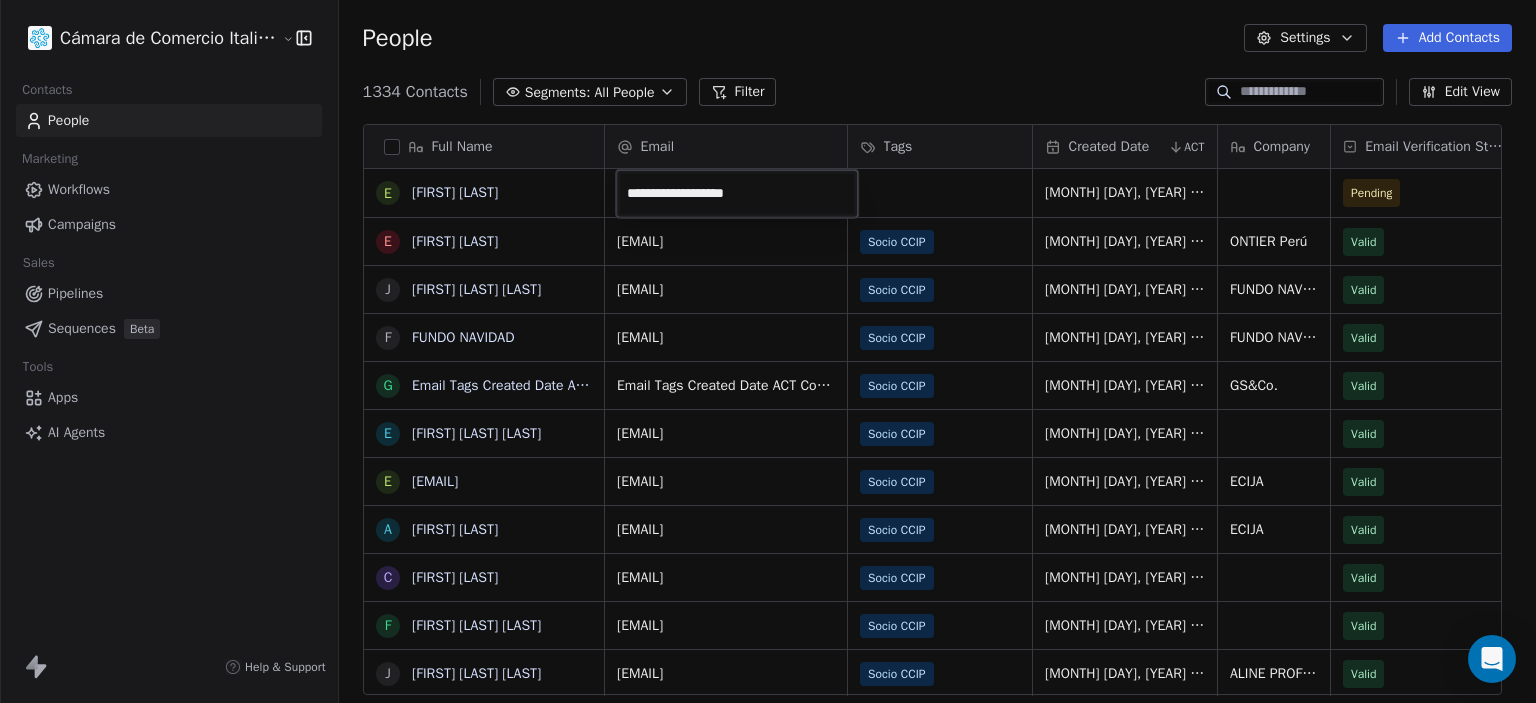 click on "Cámara de Comercio Italiana del Perú Contacts People Marketing Workflows Campaigns Sales Pipelines Sequences Beta Tools Apps AI Agents Help & Support People Settings Add Contacts 1334 Contacts Segments: All People Filter Edit View Tag Add to Sequence Export Full Name E [FIRST] [LAST] E [FIRST] [LAST] J [FIRST] [LAST] [LAST] F FUNDO NAVIDAD g [EMAIL] E [FIRST] [LAST] e [EMAIL] A [FIRST] [LAST] C [FIRST] C F [FIRST] [LAST] J [FIRST] [LAST] F [FIRST] [LAST] K [FIRST] [LAST] M [FIRST] [LAST] i [EMAIL] c [EMAIL] a [EMAIL] a [EMAIL] N [FIRST] [LAST] l [EMAIL] F [FIRST] [LAST] M [FIRST] [LAST] A [FIRST] [LAST] V [FIRST] [LAST] p [EMAIL] l [EMAIL] m [EMAIL] m [EMAIL] s [EMAIL] d [EMAIL] j [EMAIL] Email Tags" at bounding box center (768, 351) 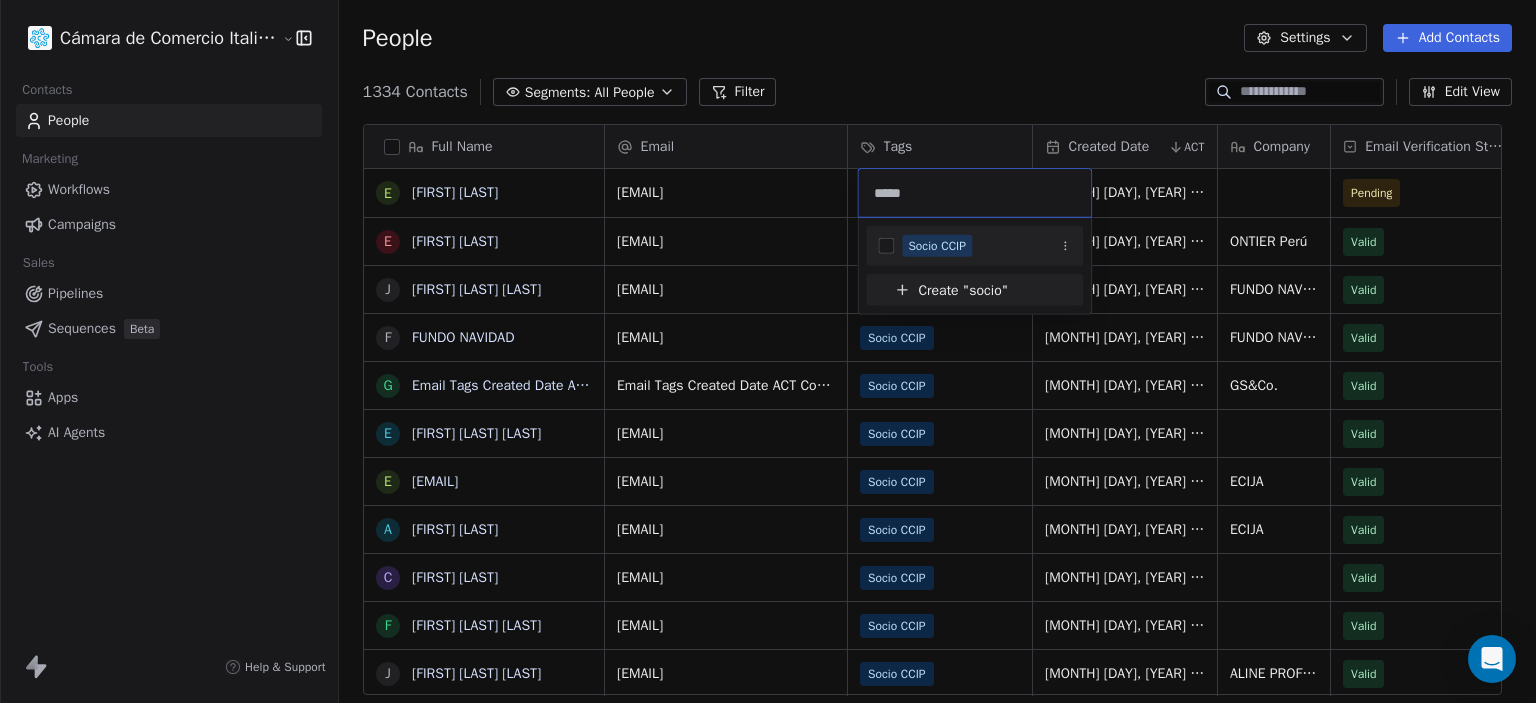 type on "*****" 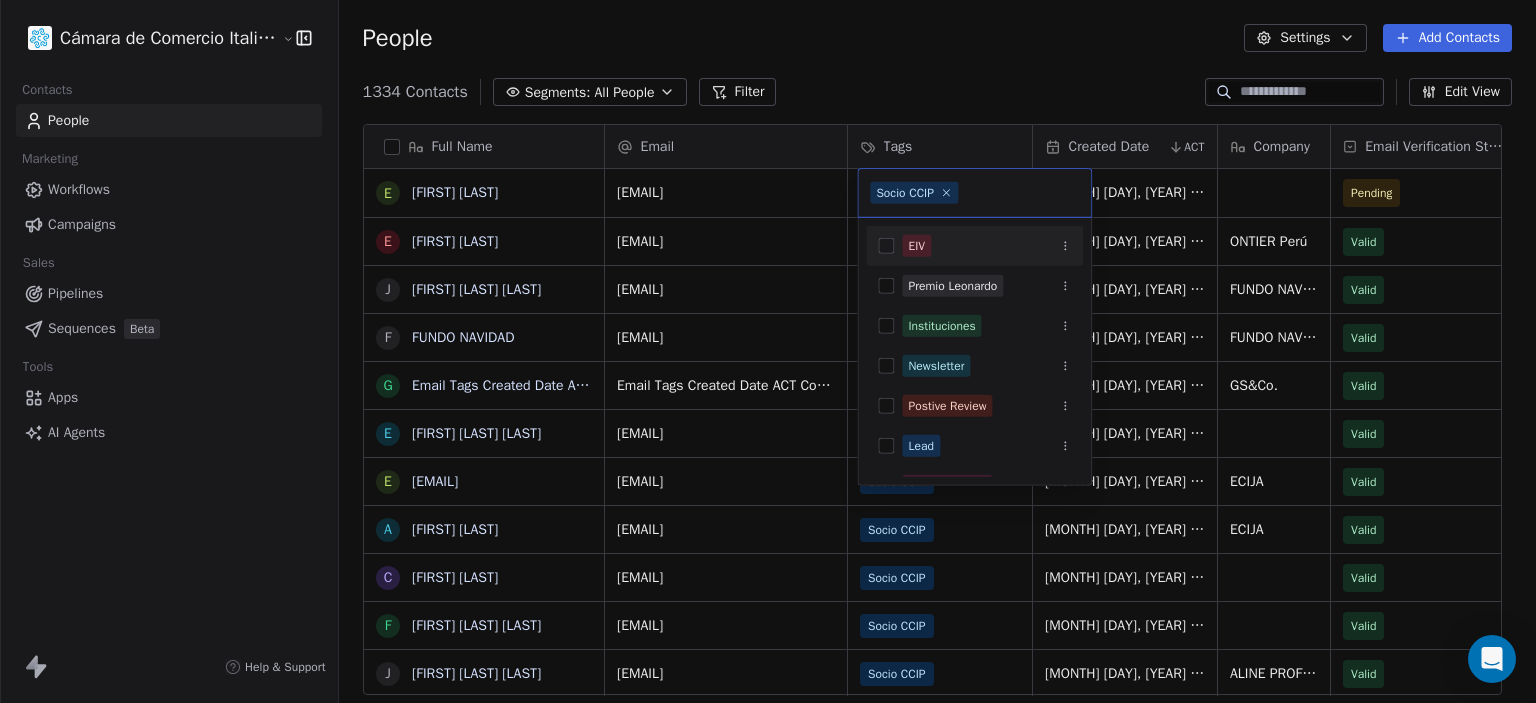 click on "Cámara de Comercio Italiana del Perú Contacts People Marketing Workflows Campaigns Sales Pipelines Sequences Beta Tools Apps AI Agents Help & Support People Settings Add Contacts 1334 Contacts Segments: All People Filter Edit View Tag Add to Sequence Export Full Name E [FIRST] [LAST] E [FIRST] [LAST] J [FIRST] [LAST] [LAST] F FUNDO NAVIDAD g [EMAIL] E [FIRST] [LAST] e [EMAIL] A [FIRST] [LAST] C [FIRST] C F [FIRST] [LAST] J [FIRST] [LAST] F [FIRST] [LAST] K [FIRST] [LAST] M [FIRST] [LAST] i [EMAIL] c [EMAIL] a [EMAIL] a [EMAIL] N [FIRST] [LAST] l [EMAIL] F [FIRST] [LAST] M [FIRST] [LAST] A [FIRST] [LAST] V [FIRST] [LAST] p [EMAIL] l [EMAIL] m [EMAIL] m [EMAIL] s [EMAIL] d [EMAIL] j [EMAIL] Email Tags" at bounding box center [768, 351] 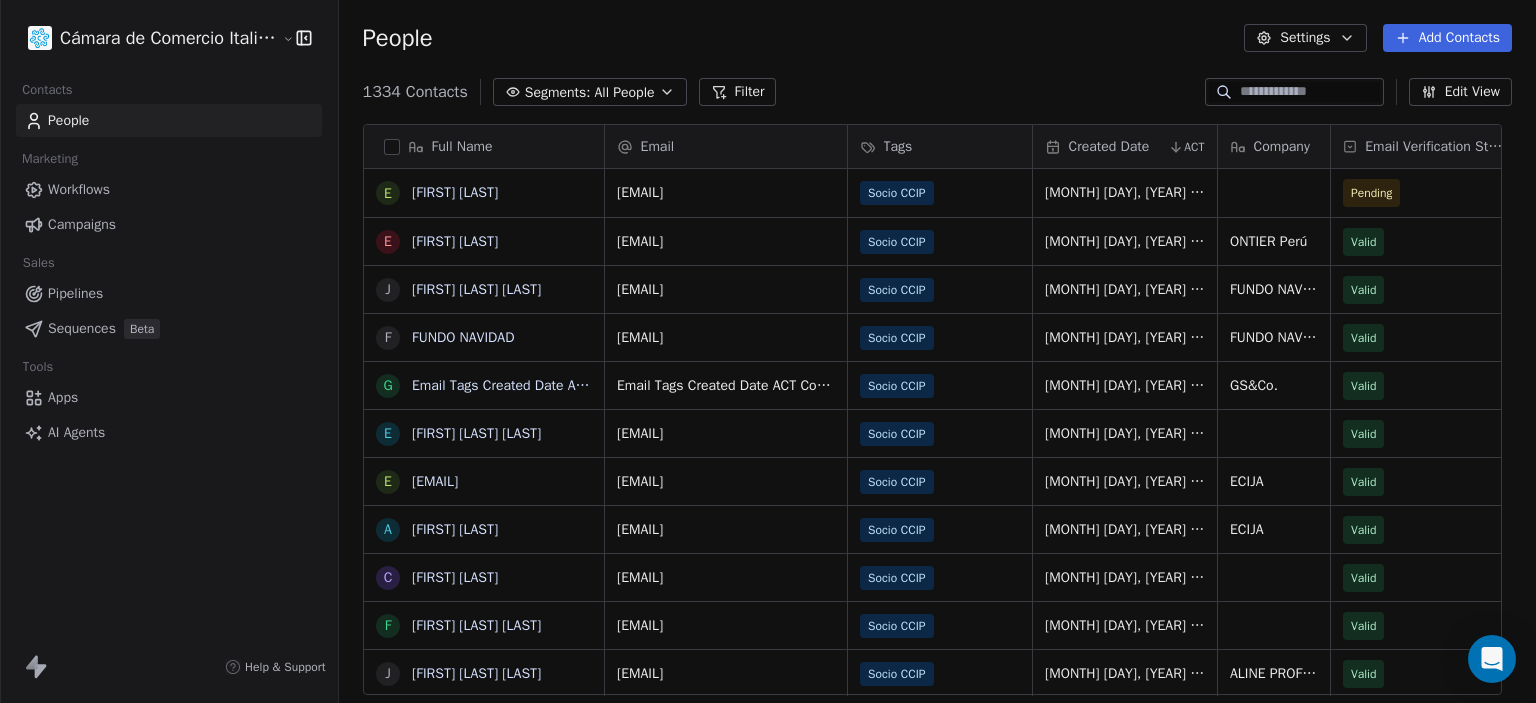 click on "1334 Contacts Segments: All People Filter  Edit View" at bounding box center (937, 92) 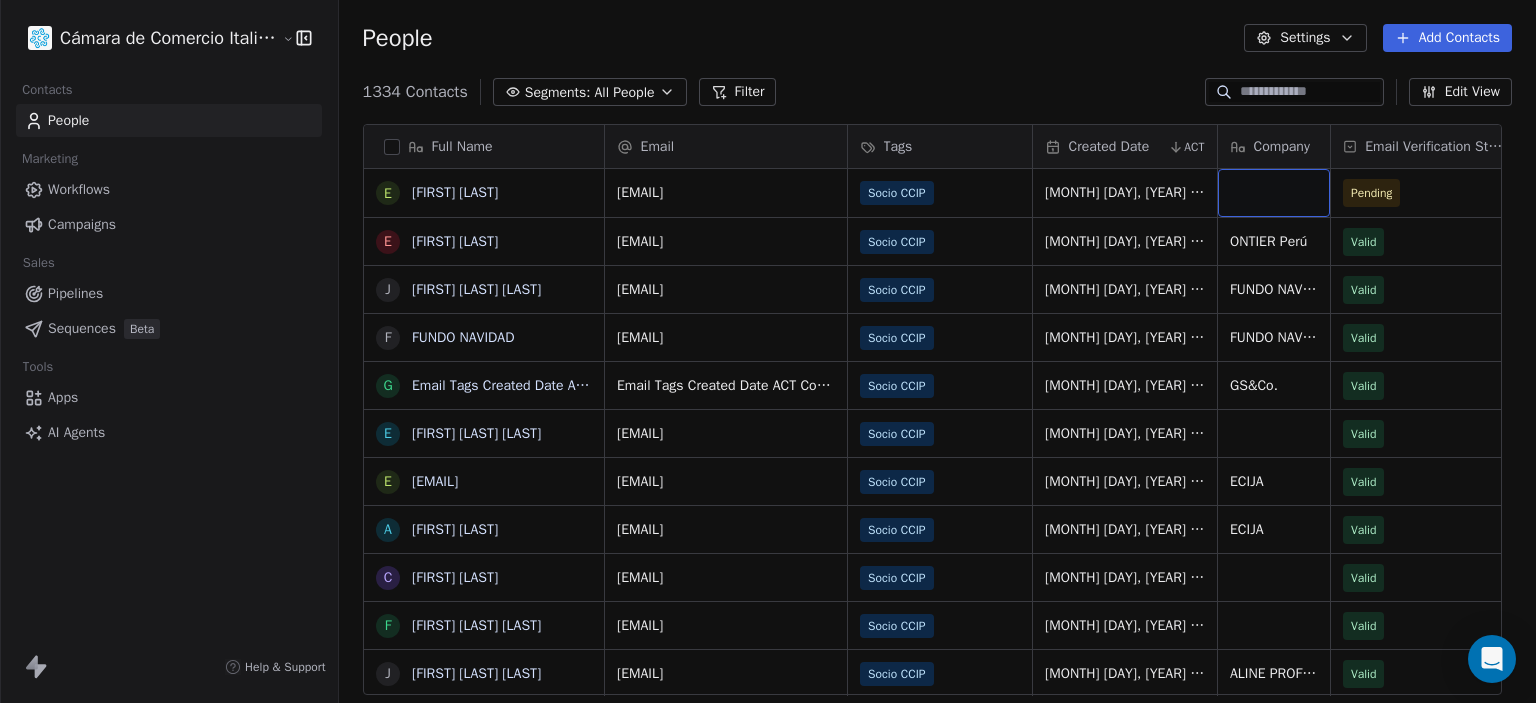 click at bounding box center [1274, 193] 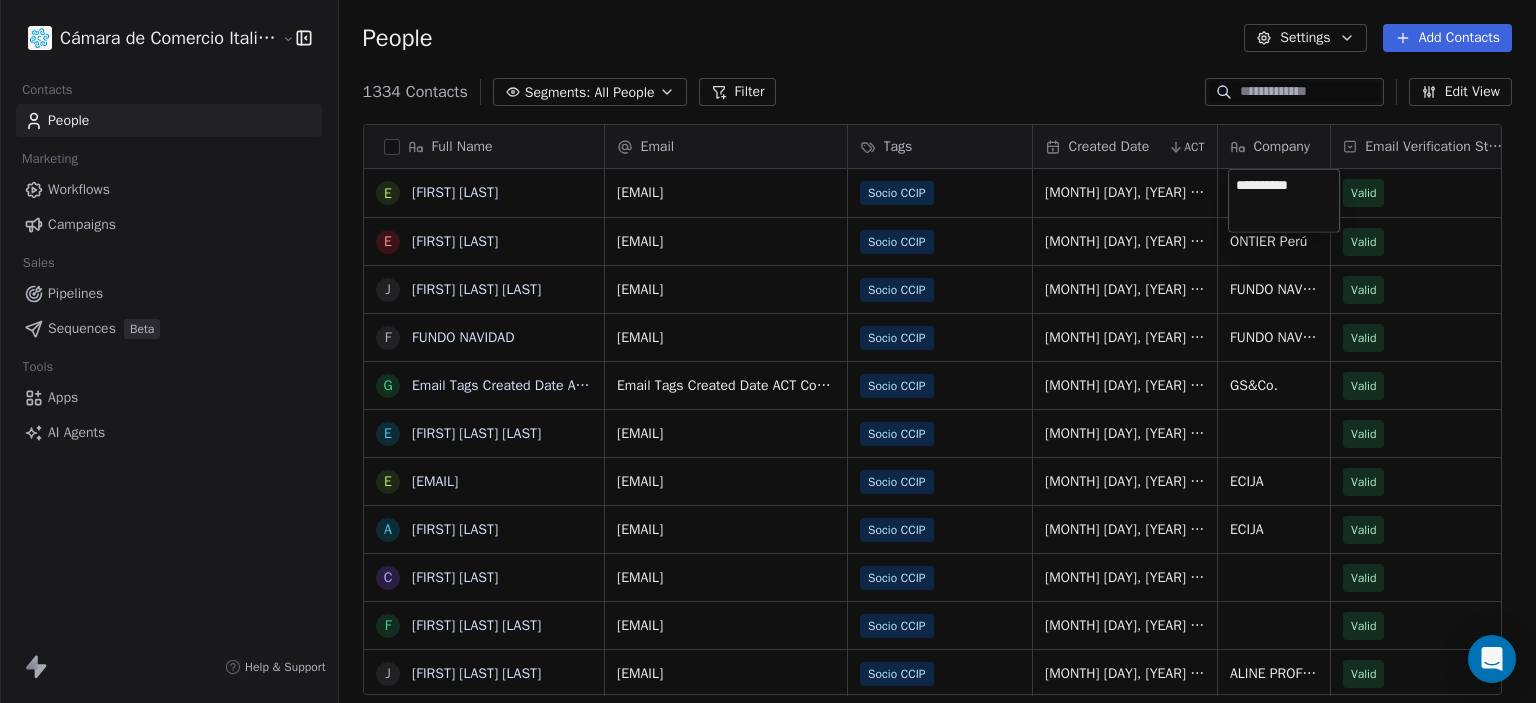 type on "**********" 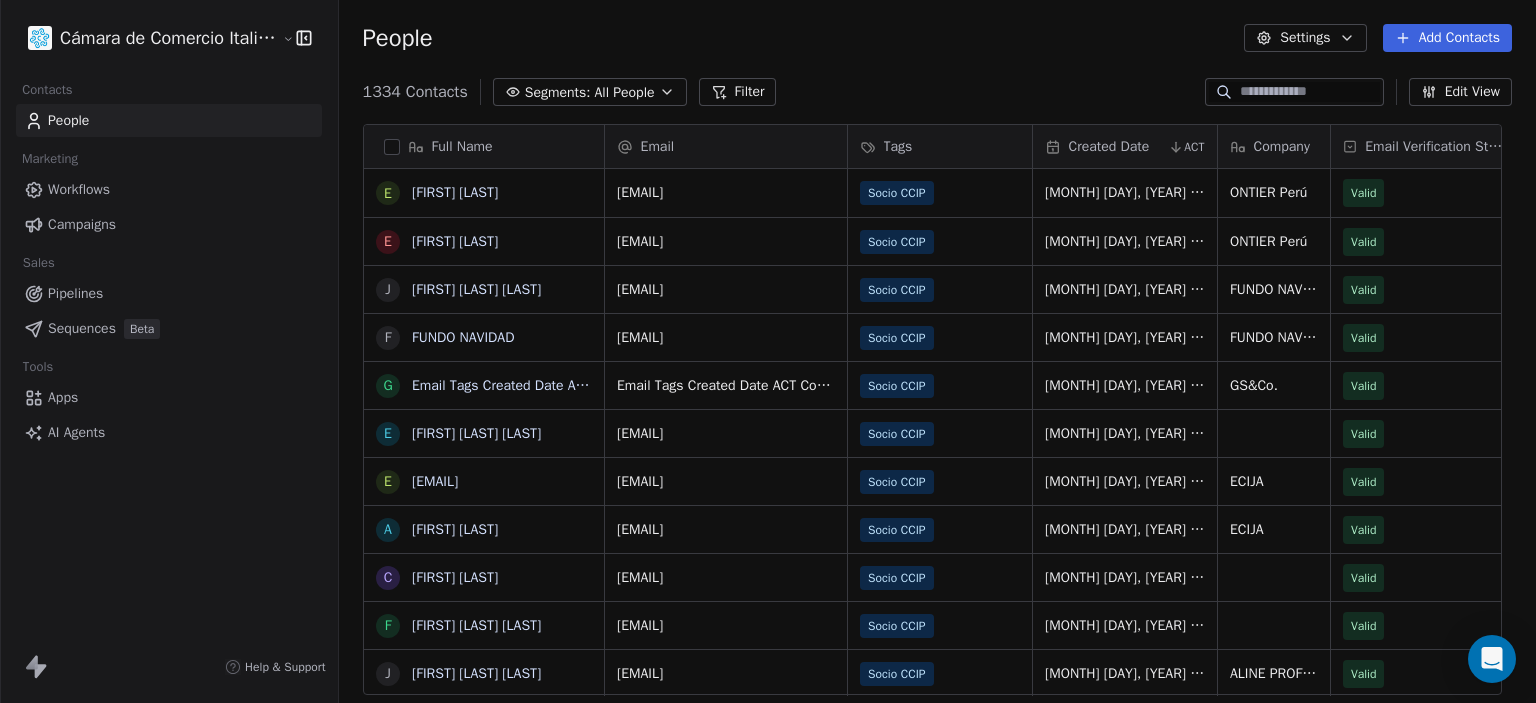 click at bounding box center (1310, 92) 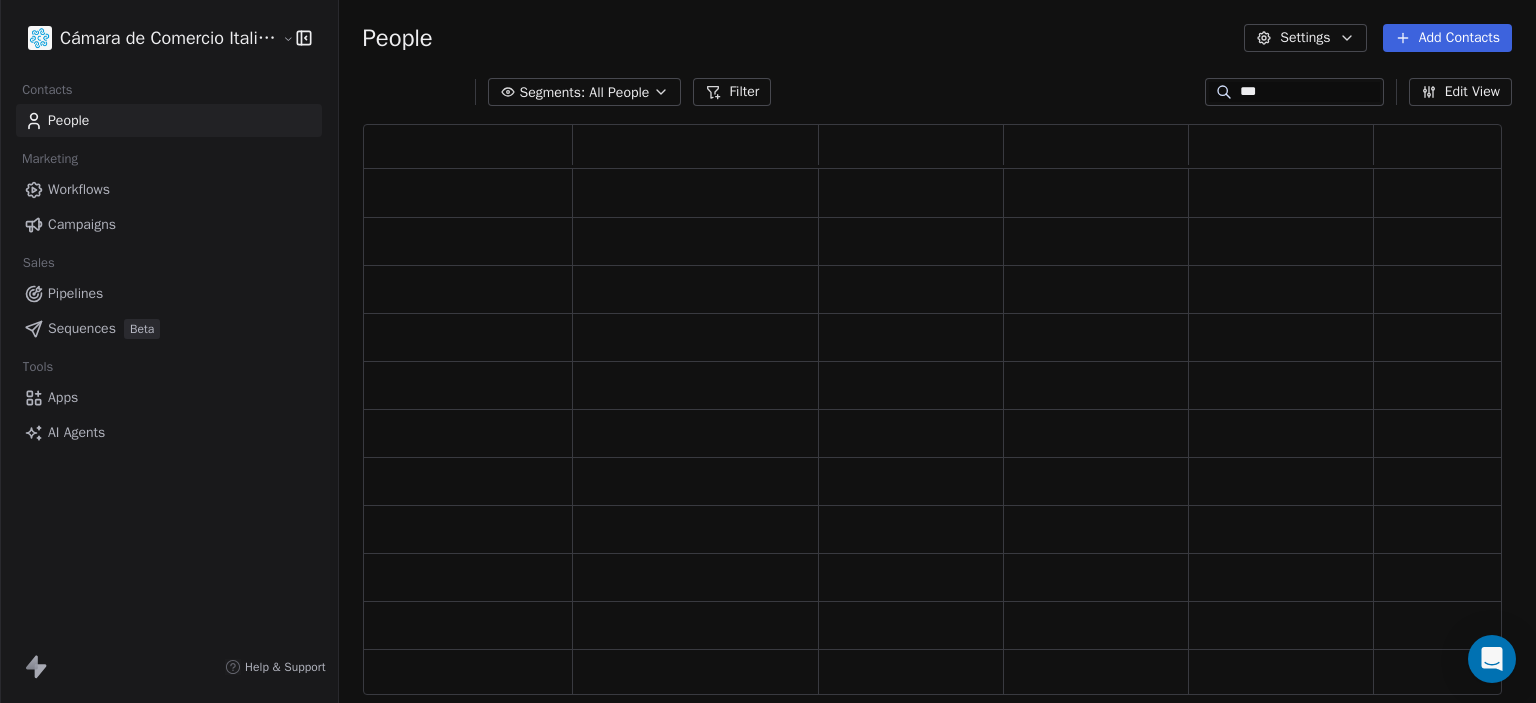 scroll, scrollTop: 16, scrollLeft: 16, axis: both 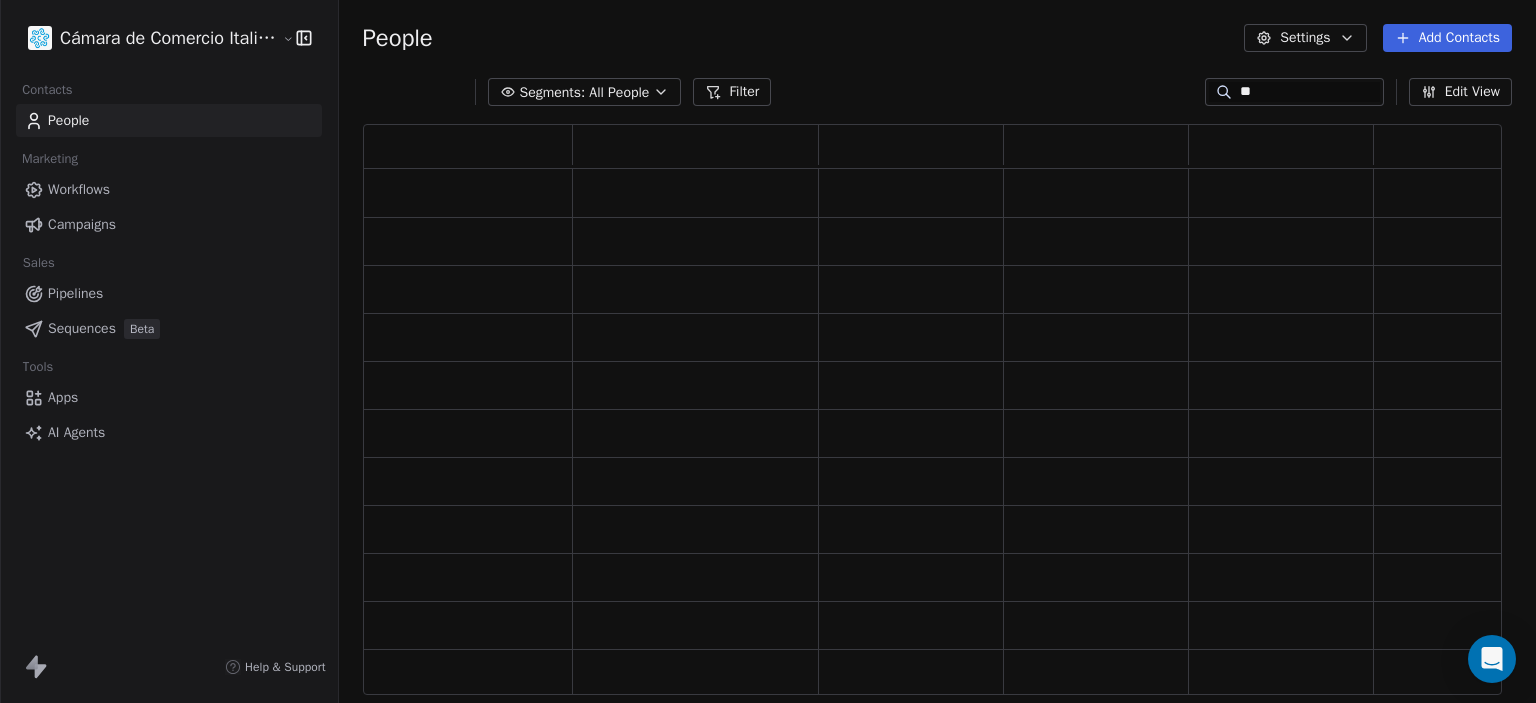 type on "*" 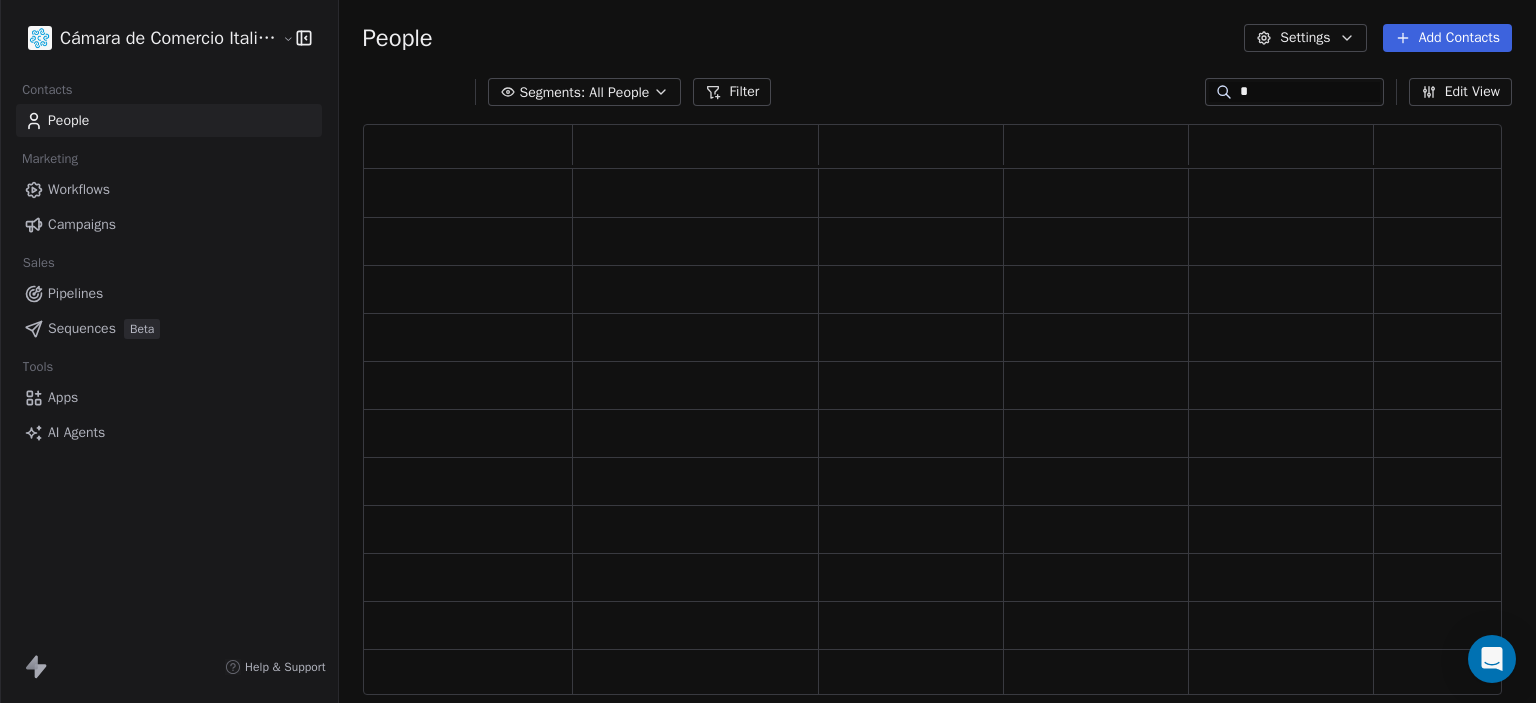 type 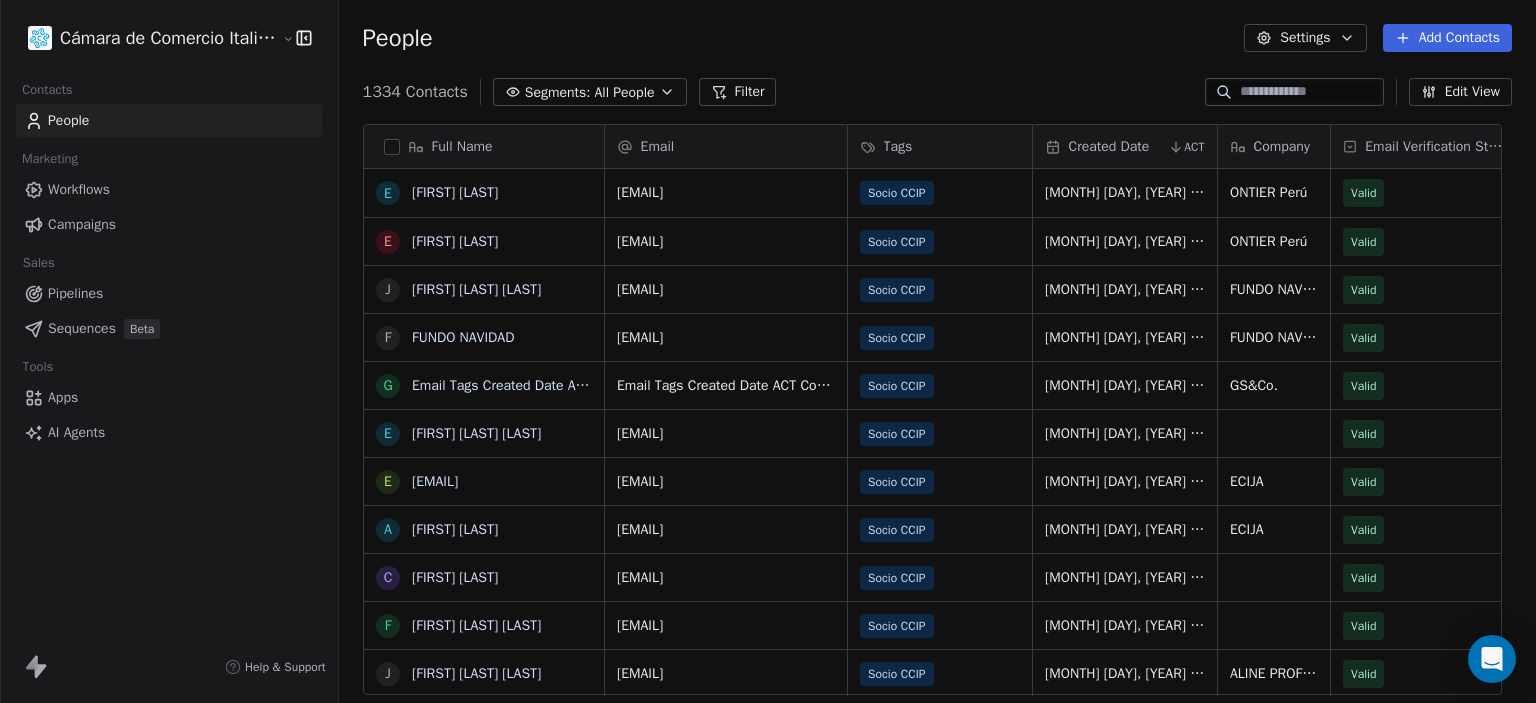 scroll, scrollTop: 16, scrollLeft: 16, axis: both 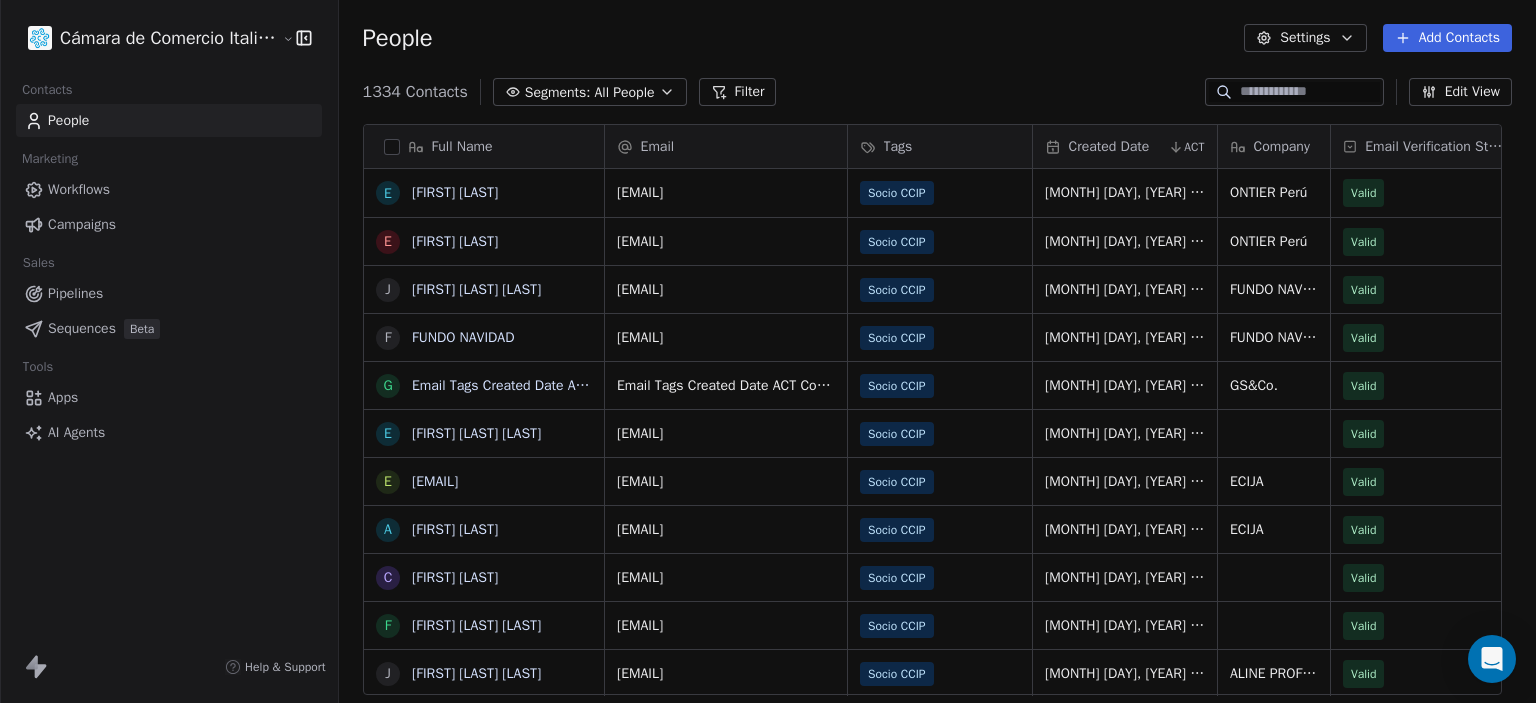 click on "Company" at bounding box center (1282, 147) 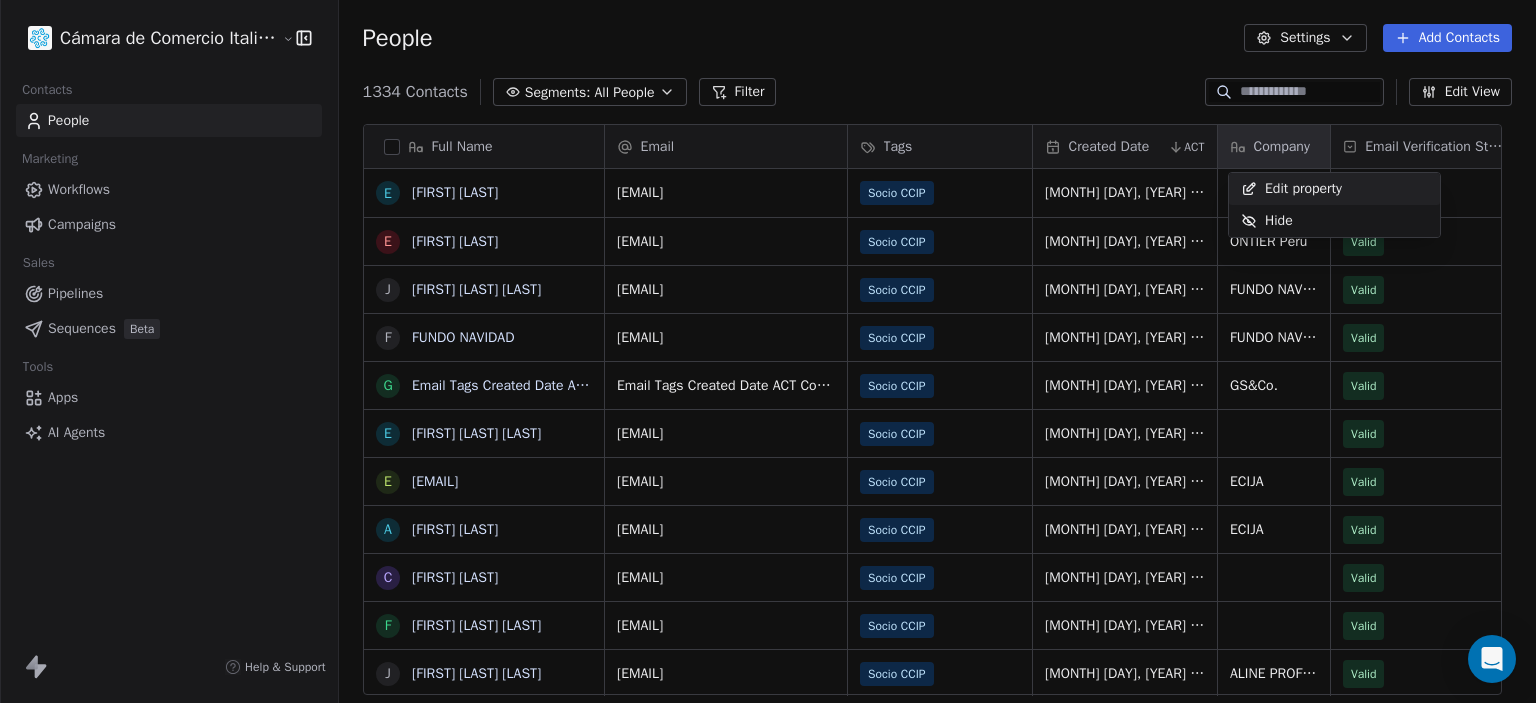 click on "Cámara de Comercio Italiana del Perú Contacts People Marketing Workflows Campaigns Sales Pipelines Sequences Beta Tools Apps AI Agents Help & Support People Settings Add Contacts 1334 Contacts Segments: All People Filter Edit View Tag Add to Sequence Export Full Name E [FIRST] [LAST] E [FIRST] [LAST] J [FIRST] [LAST] [LAST] F FUNDO NAVIDAD g [EMAIL] E [FIRST] [LAST] e [EMAIL] A [FIRST] [LAST] C [FIRST] C F [FIRST] [LAST] J [FIRST] [LAST] F [FIRST] [LAST] K [FIRST] [LAST] M [FIRST] [LAST] i [EMAIL] c [EMAIL] a [EMAIL] a [EMAIL] N [FIRST] [LAST] l [EMAIL] F [FIRST] [LAST] M [FIRST] [LAST] A [FIRST] [LAST] V [FIRST] [LAST] p [EMAIL] l [EMAIL] m [EMAIL] m [EMAIL] s [EMAIL] d [EMAIL] j [EMAIL] Email Tags" at bounding box center (768, 351) 